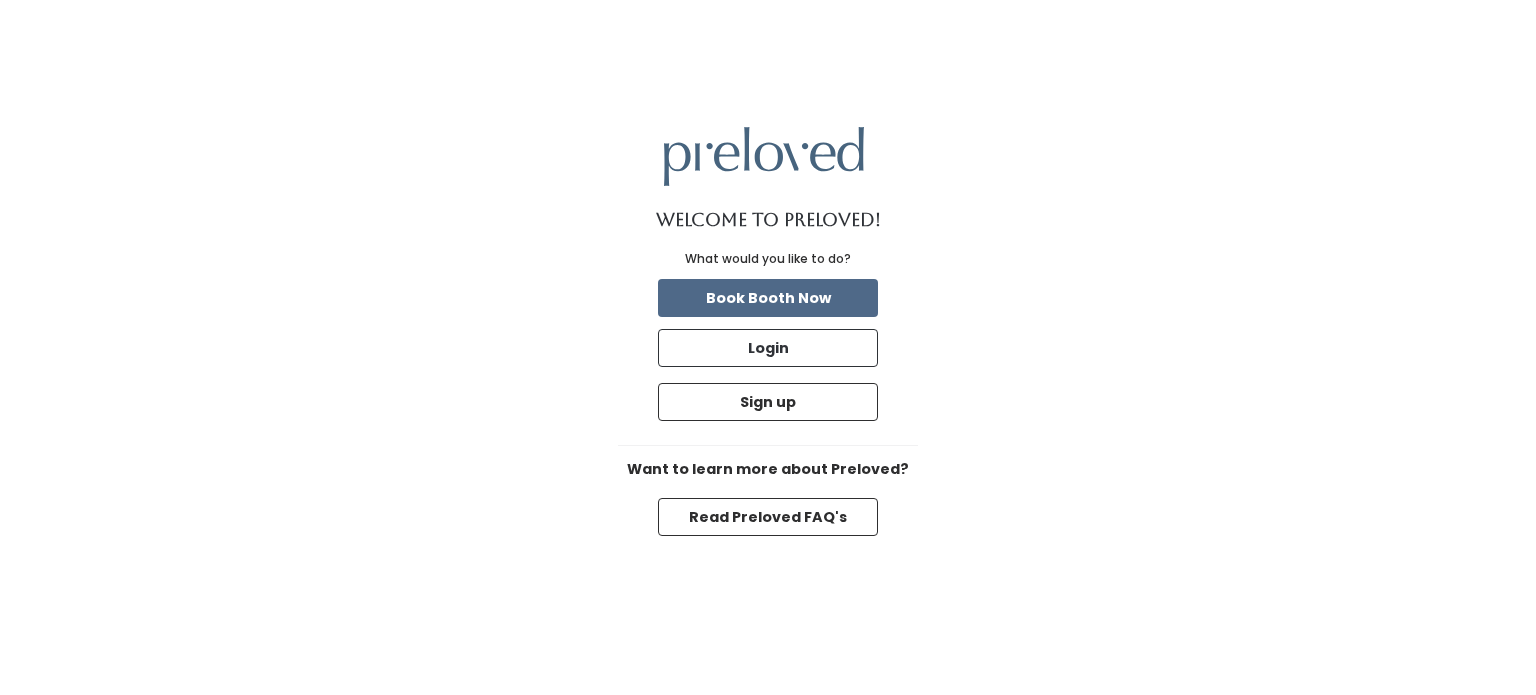 scroll, scrollTop: 0, scrollLeft: 0, axis: both 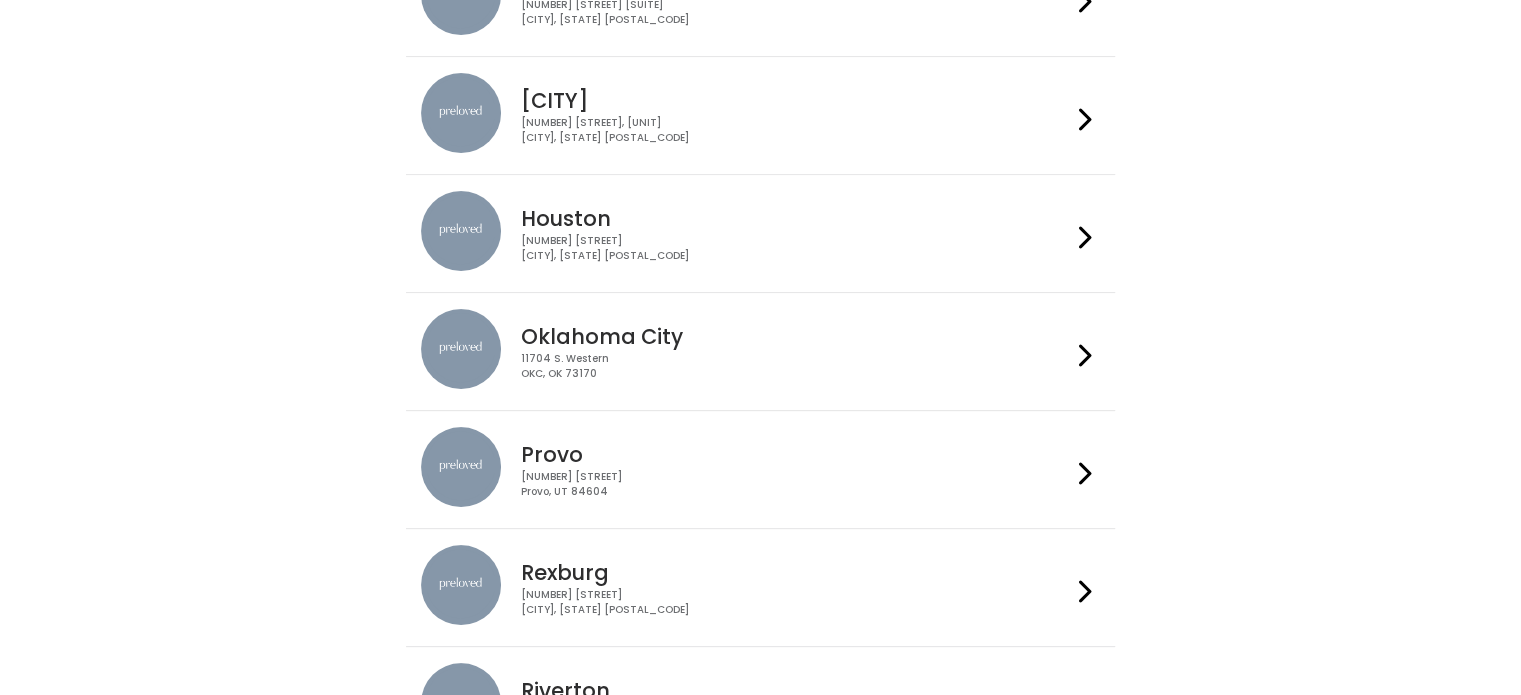 click on "230 W Cougar Blvd
Provo, UT 84604" at bounding box center [796, 484] 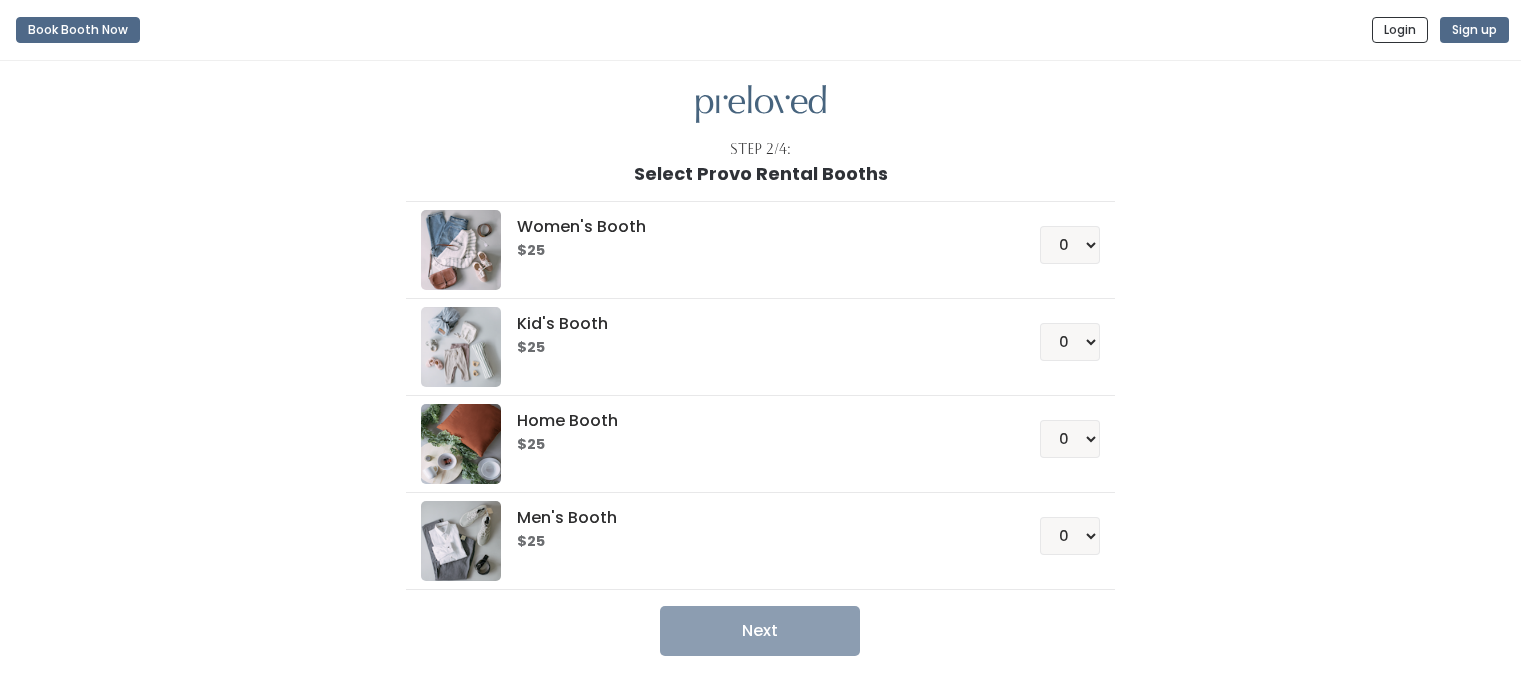 scroll, scrollTop: 0, scrollLeft: 0, axis: both 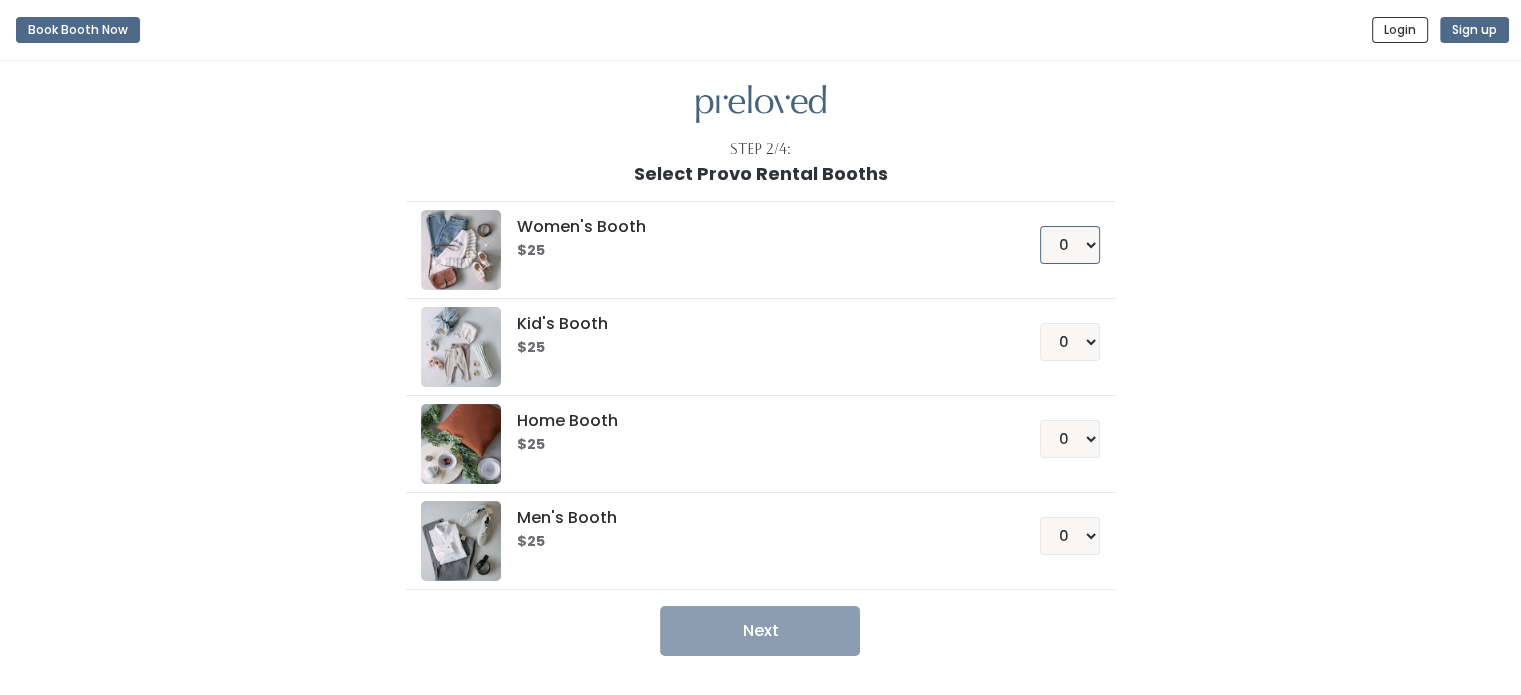 click on "0
1
2
3
4" at bounding box center [1070, 245] 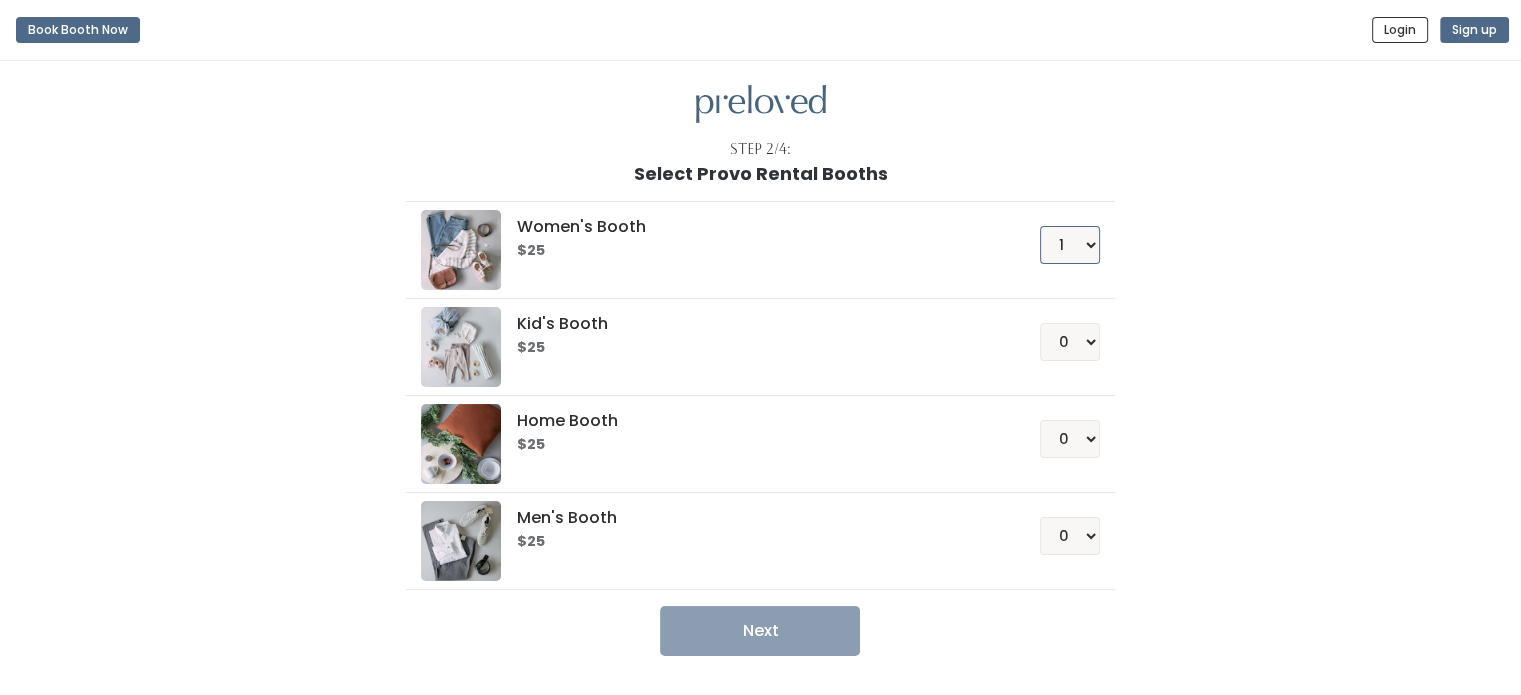 click on "0
1
2
3
4" at bounding box center (1070, 245) 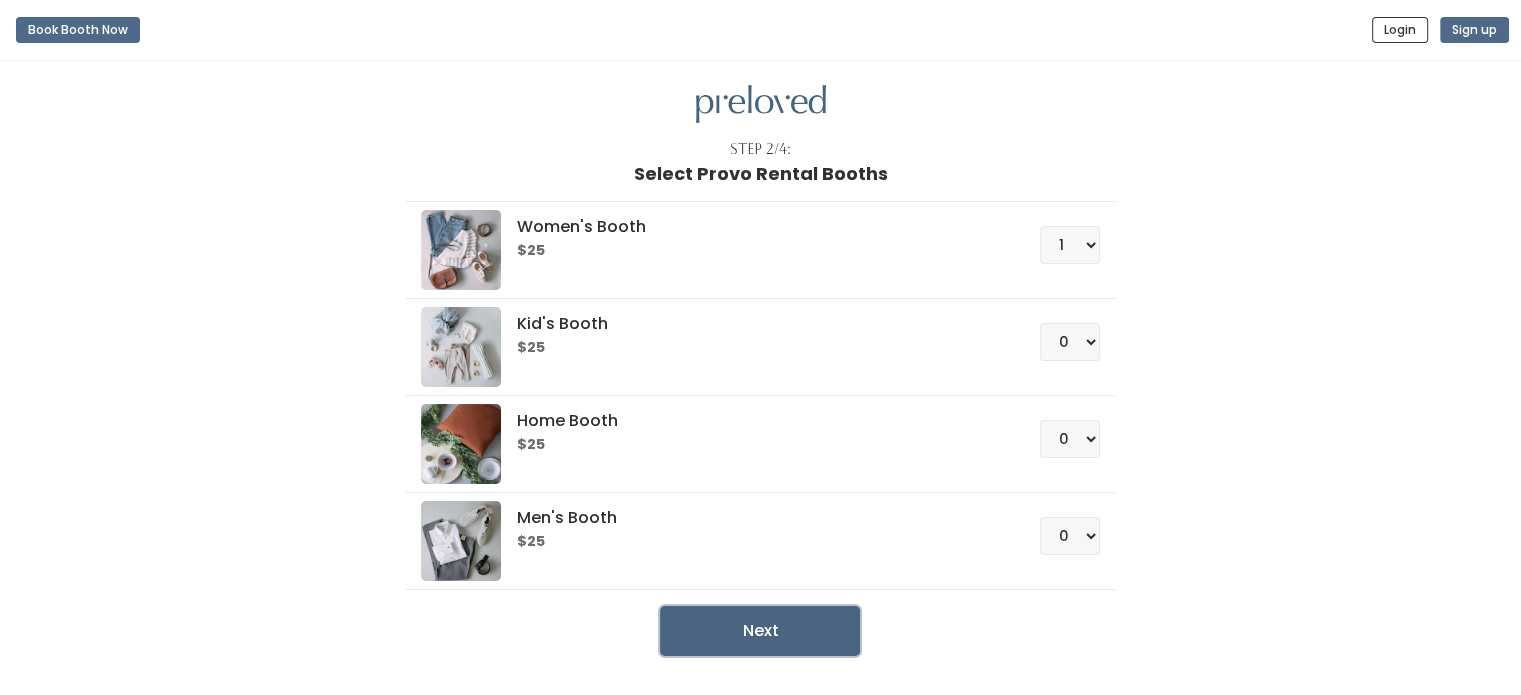 click on "Next" at bounding box center [760, 631] 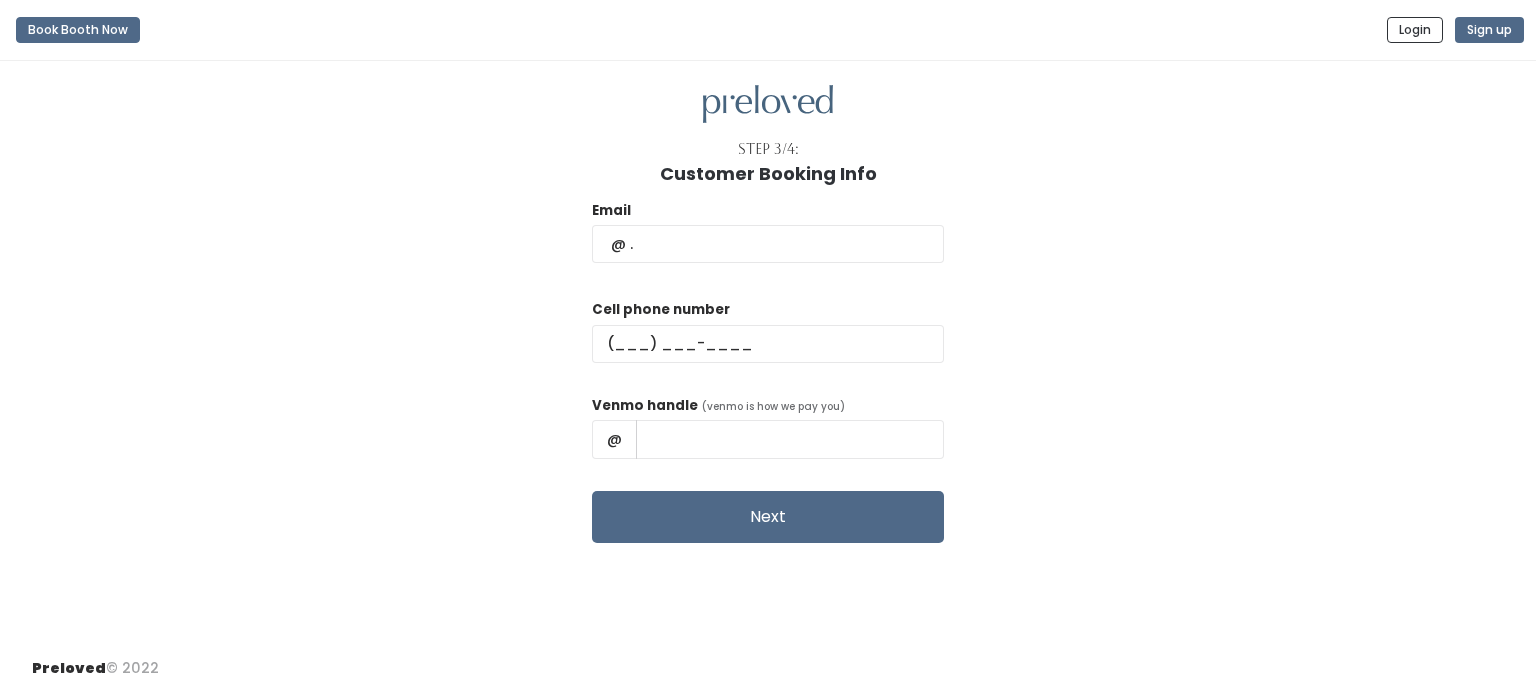 scroll, scrollTop: 0, scrollLeft: 0, axis: both 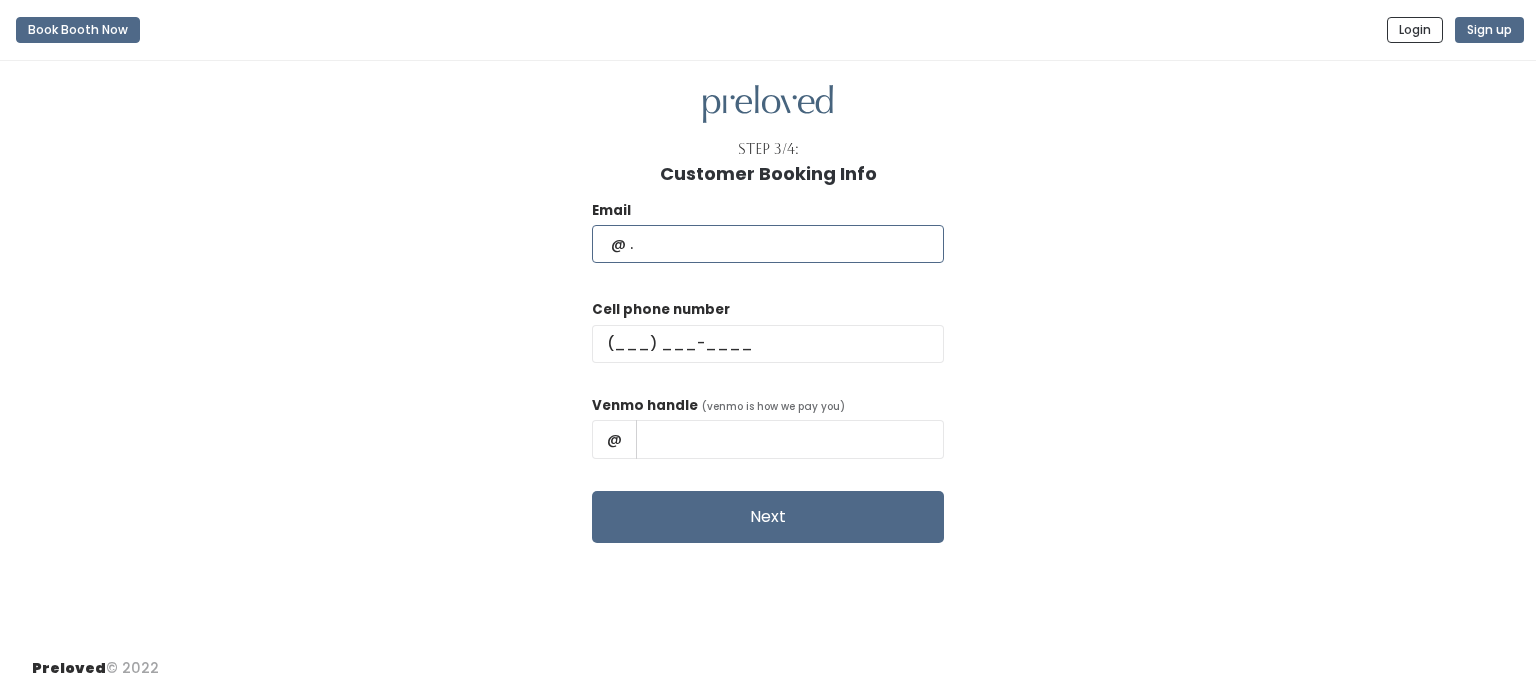 click at bounding box center (768, 244) 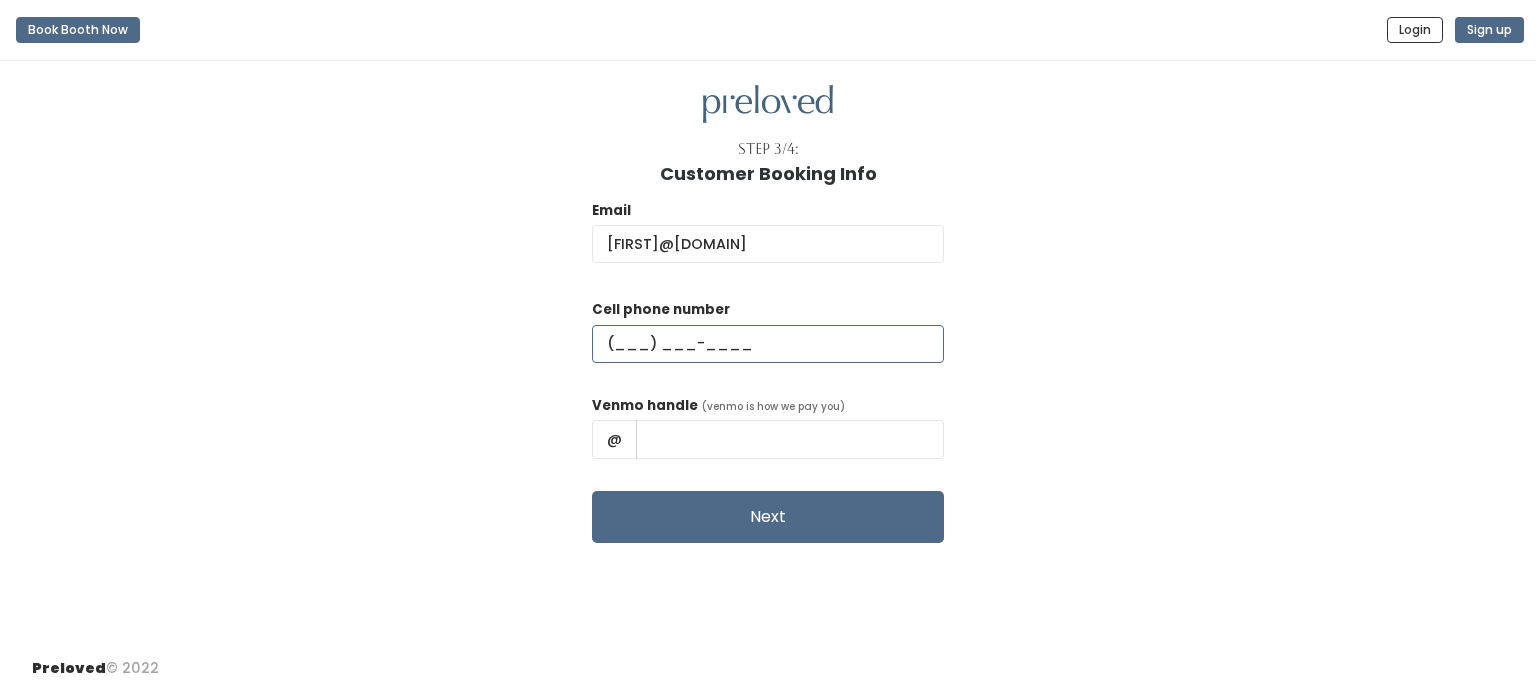 click at bounding box center (768, 344) 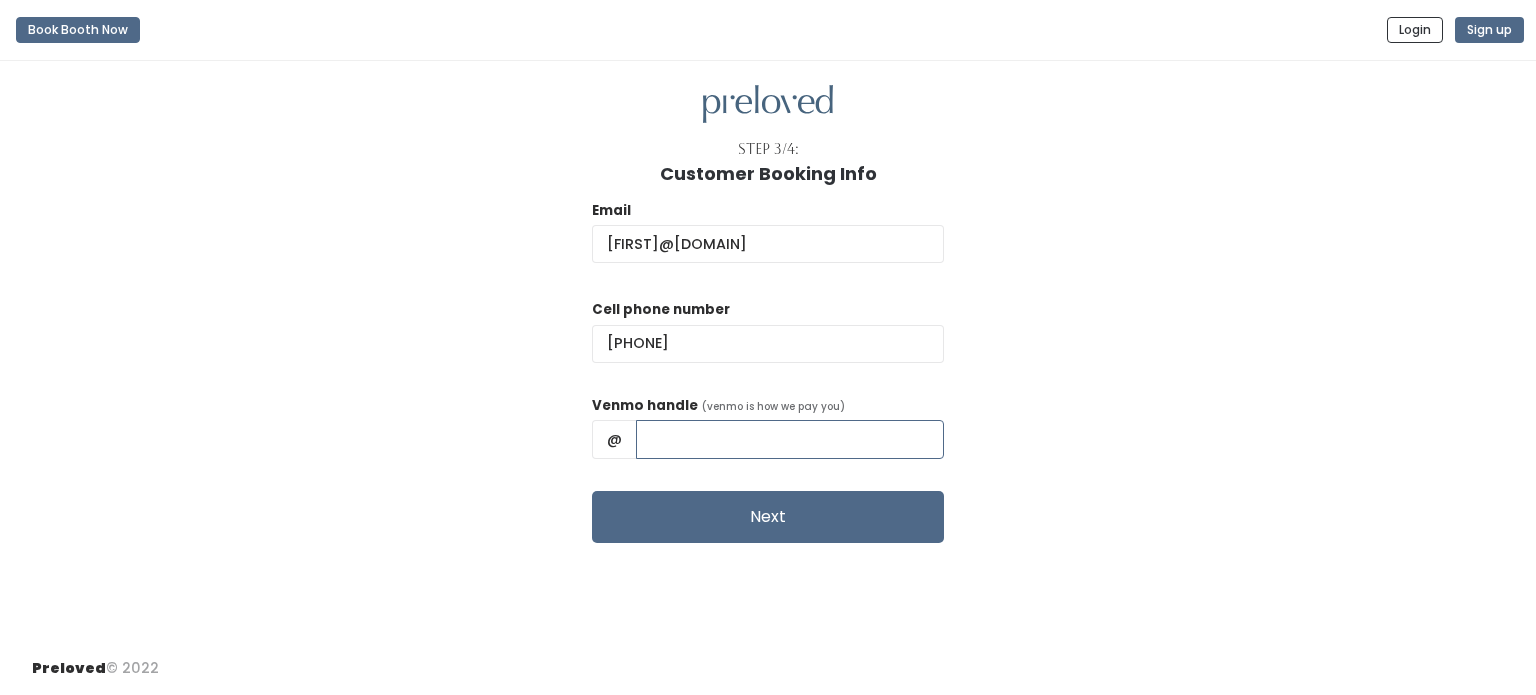 click at bounding box center (790, 439) 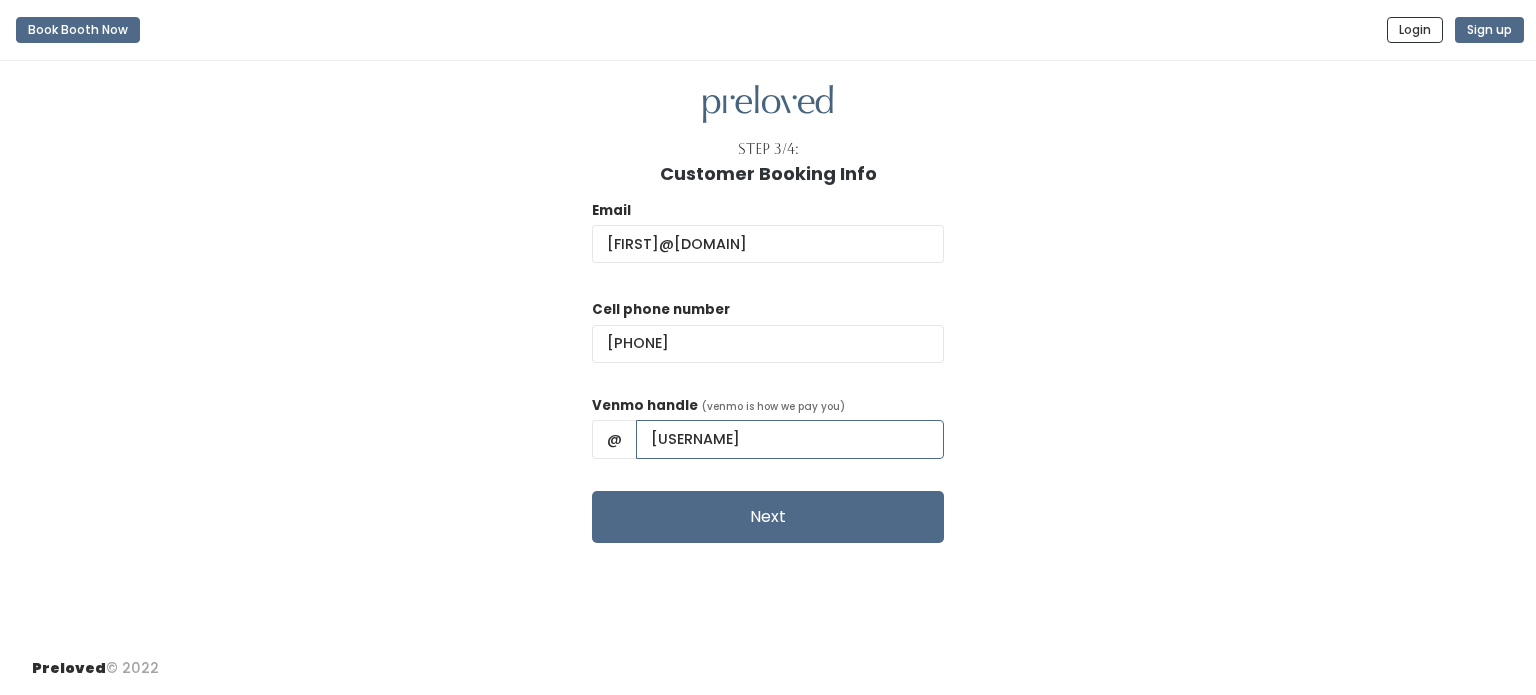 type on "melanielewis0312" 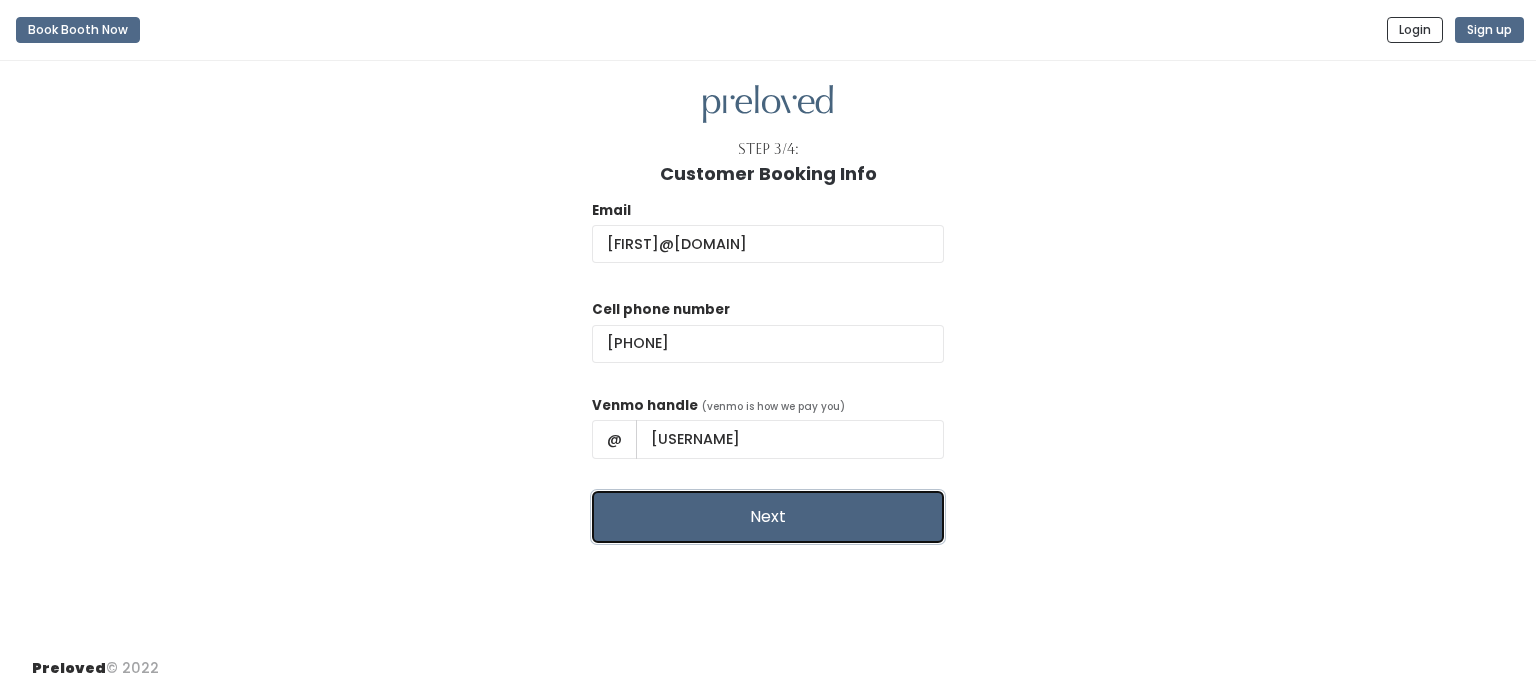 click on "Next" at bounding box center (768, 517) 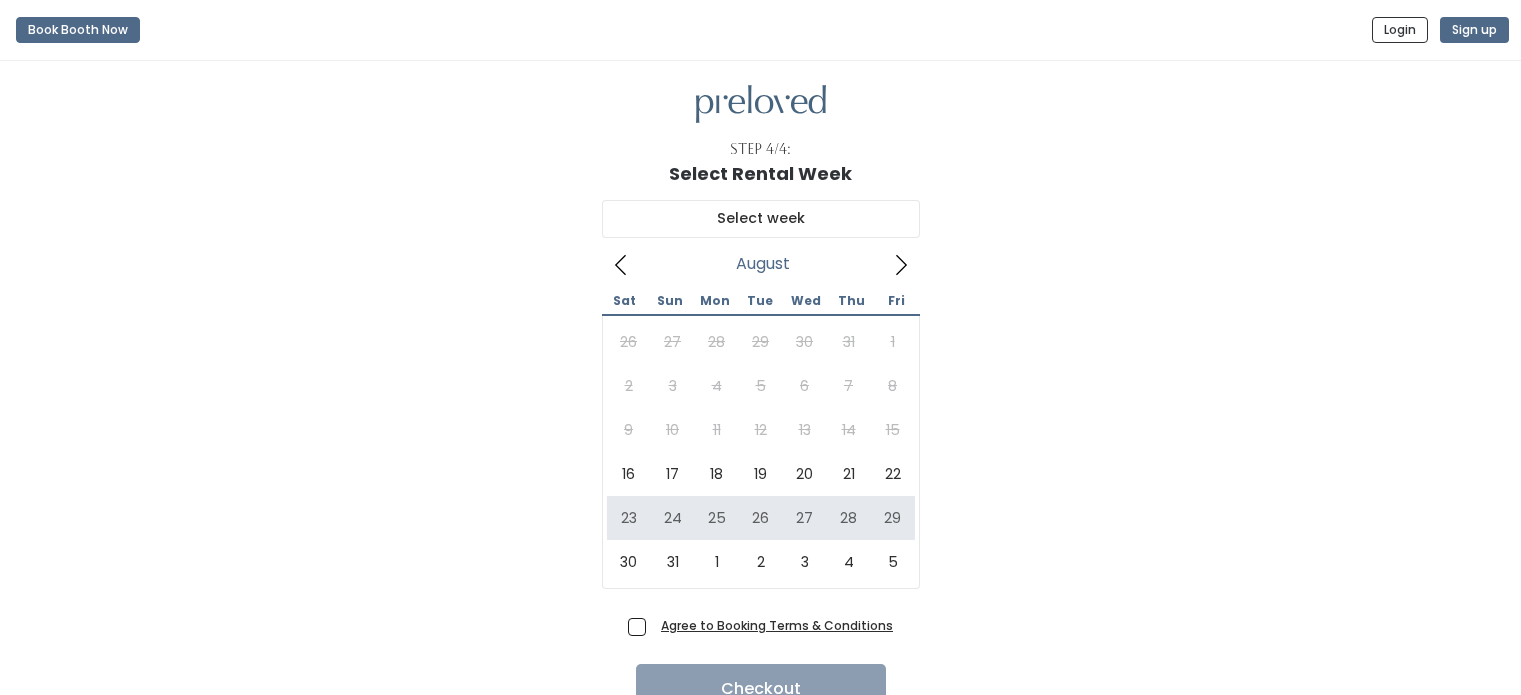 scroll, scrollTop: 0, scrollLeft: 0, axis: both 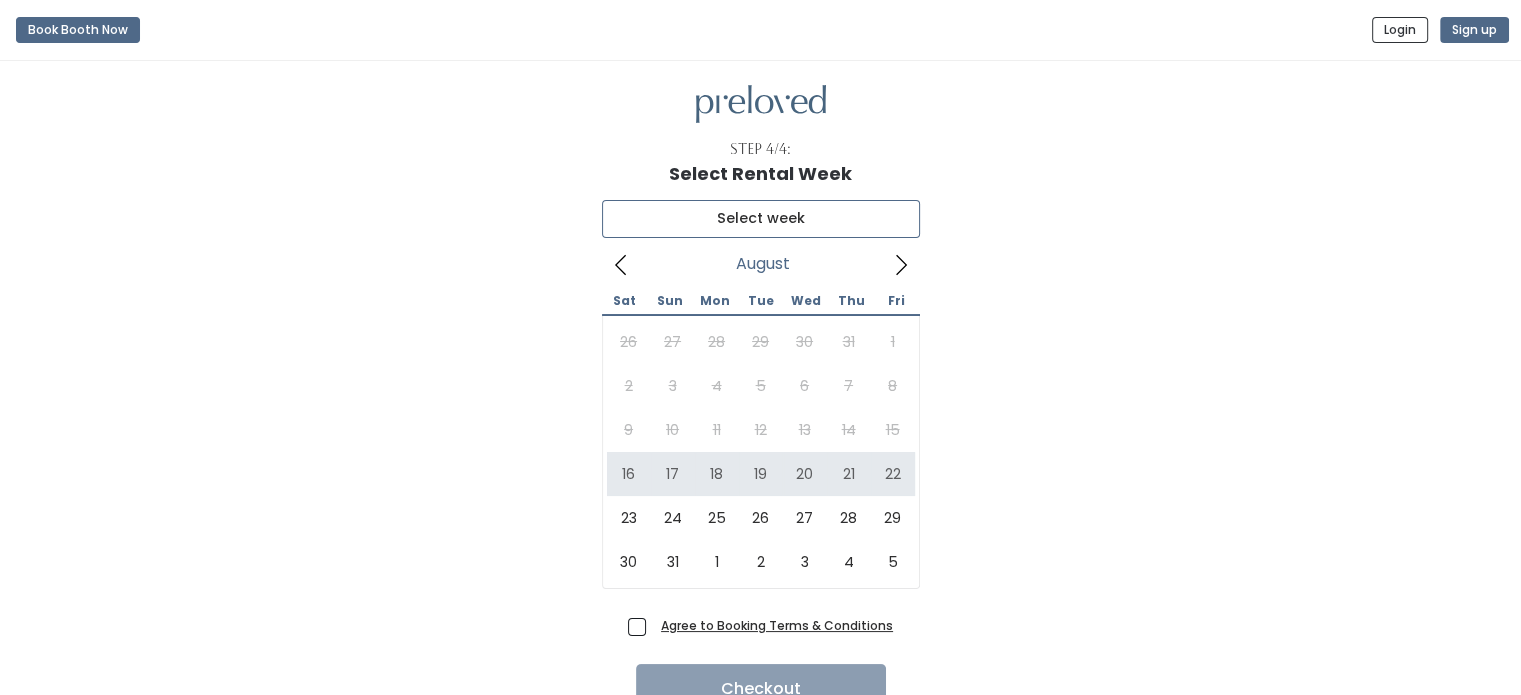 type on "August 16 to August 22" 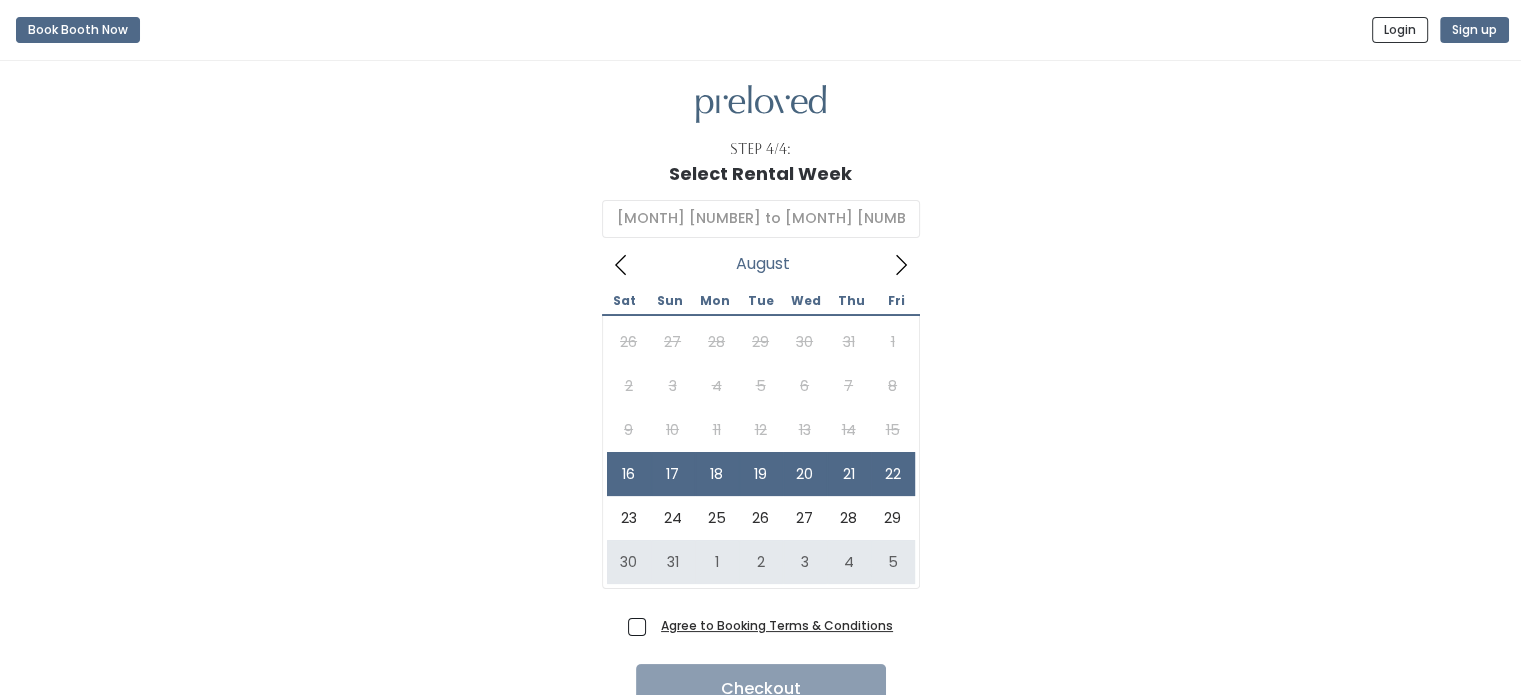 click on "Agree to Booking Terms & Conditions" at bounding box center (773, 625) 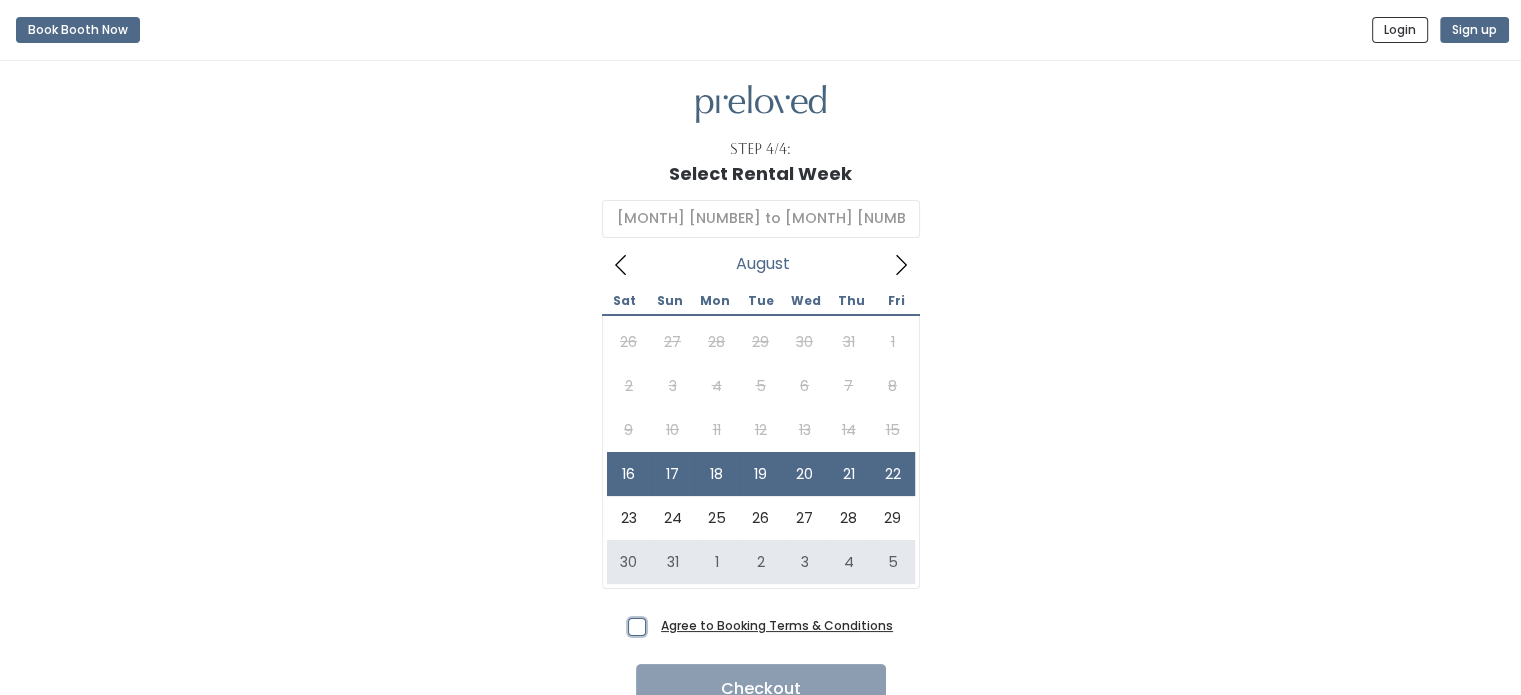 click on "Agree to Booking Terms & Conditions" at bounding box center (659, 621) 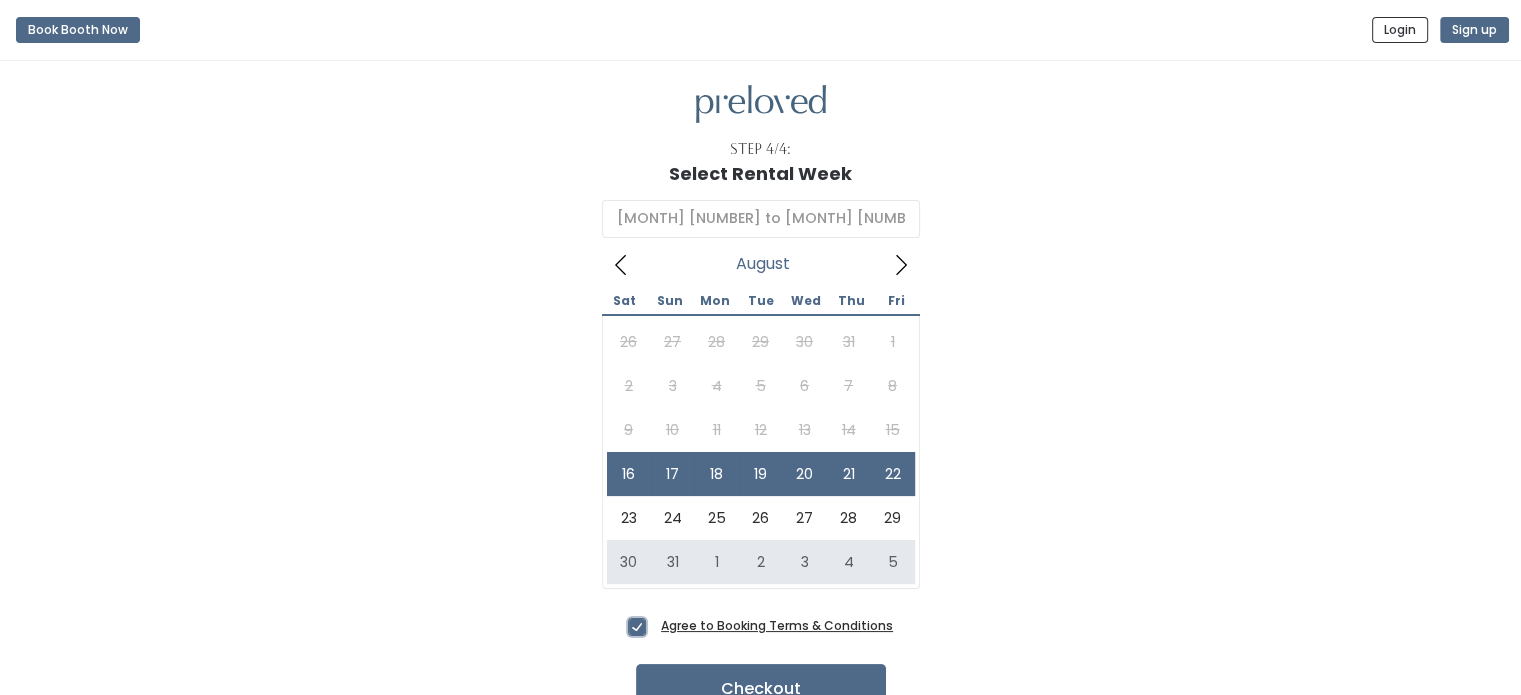 scroll, scrollTop: 94, scrollLeft: 0, axis: vertical 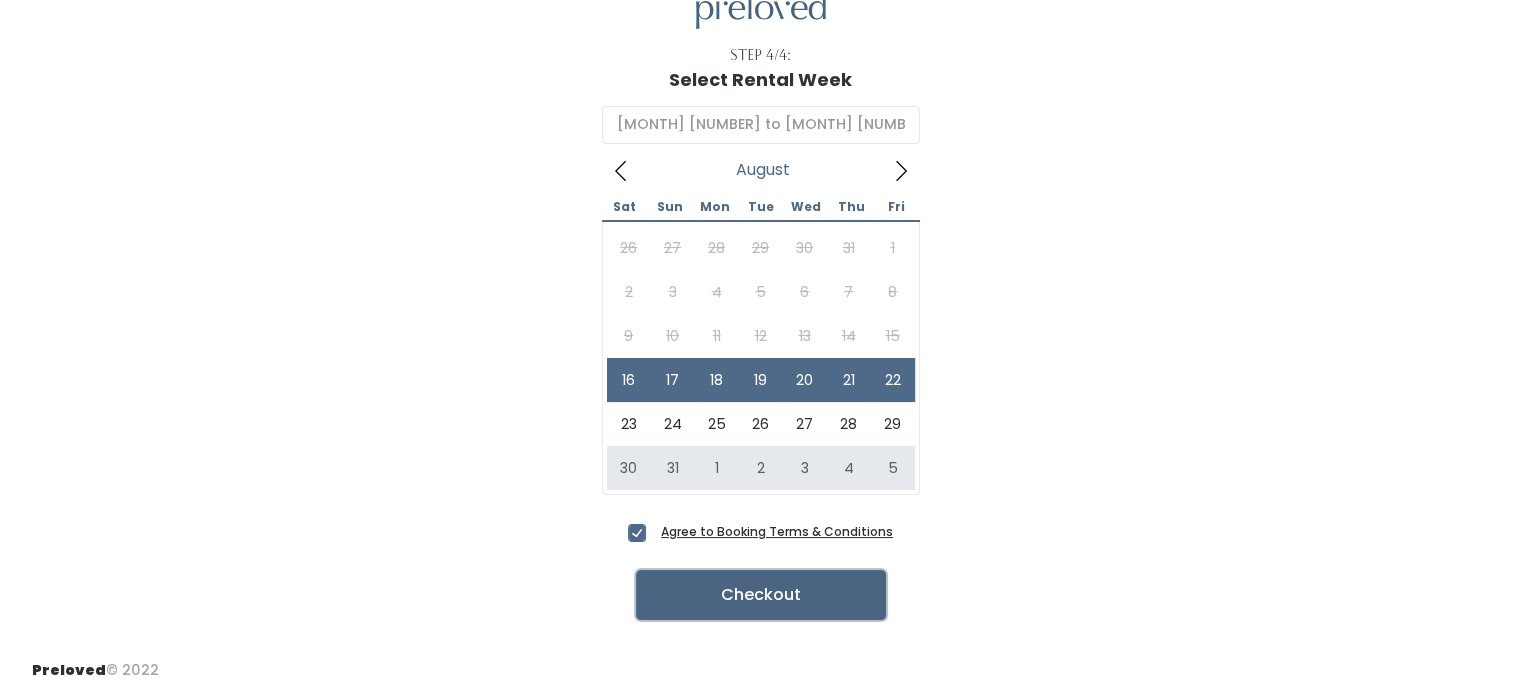 click on "Checkout" at bounding box center [761, 595] 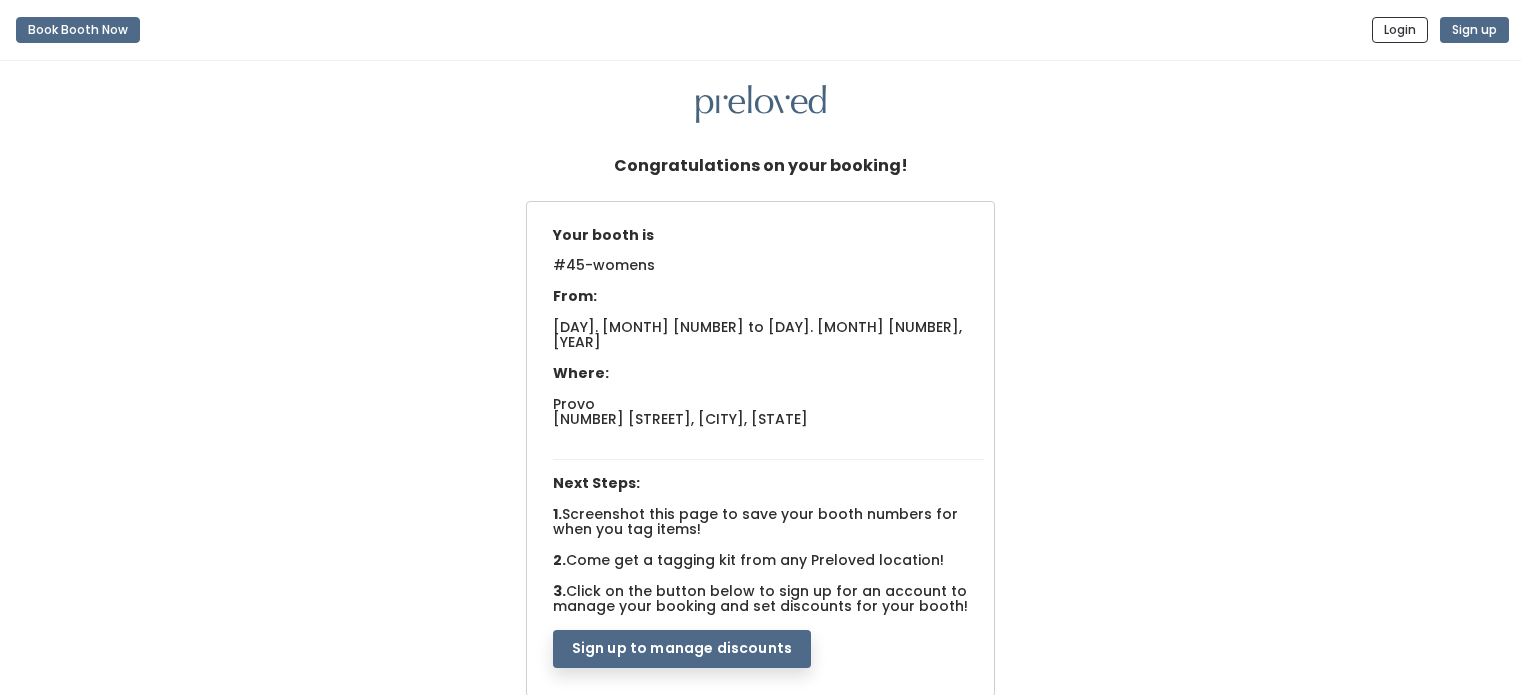scroll, scrollTop: 0, scrollLeft: 0, axis: both 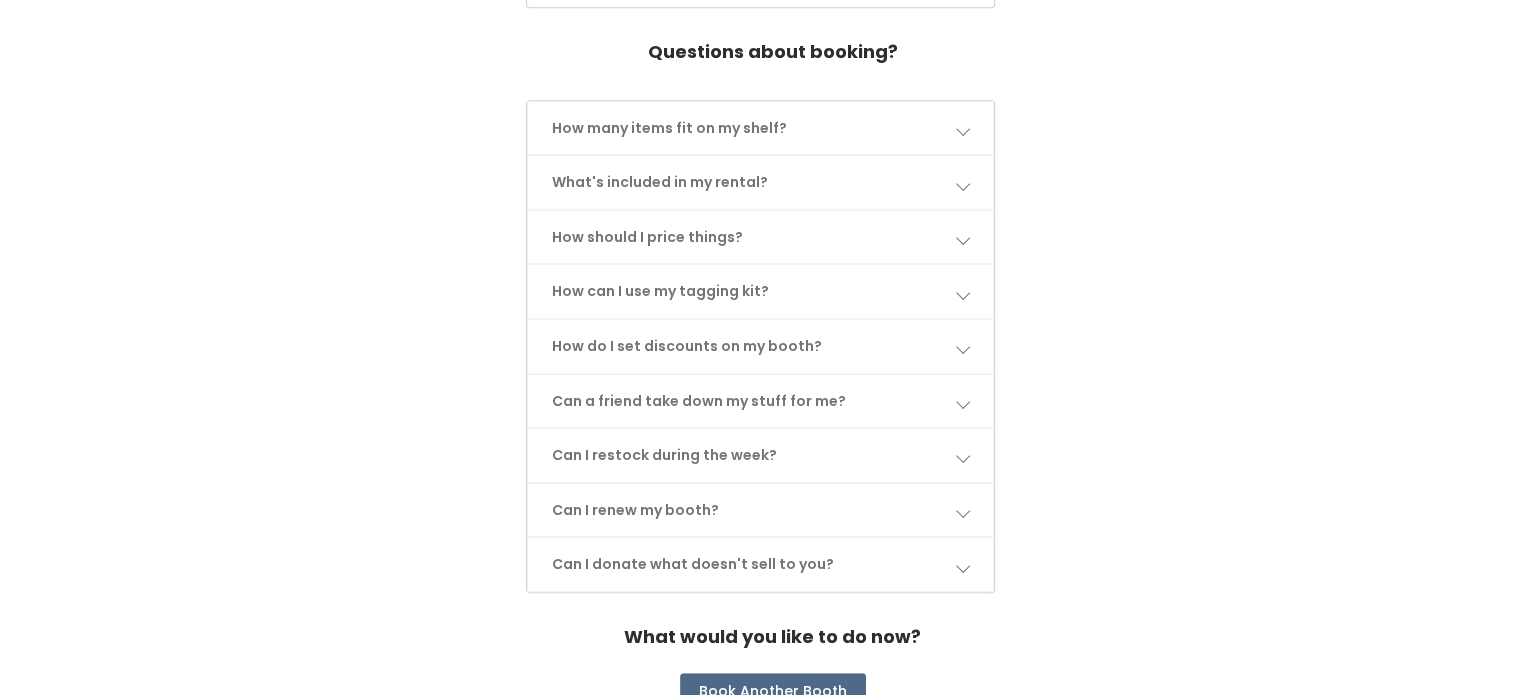 click on "How many items fit on my shelf?" at bounding box center [761, 128] 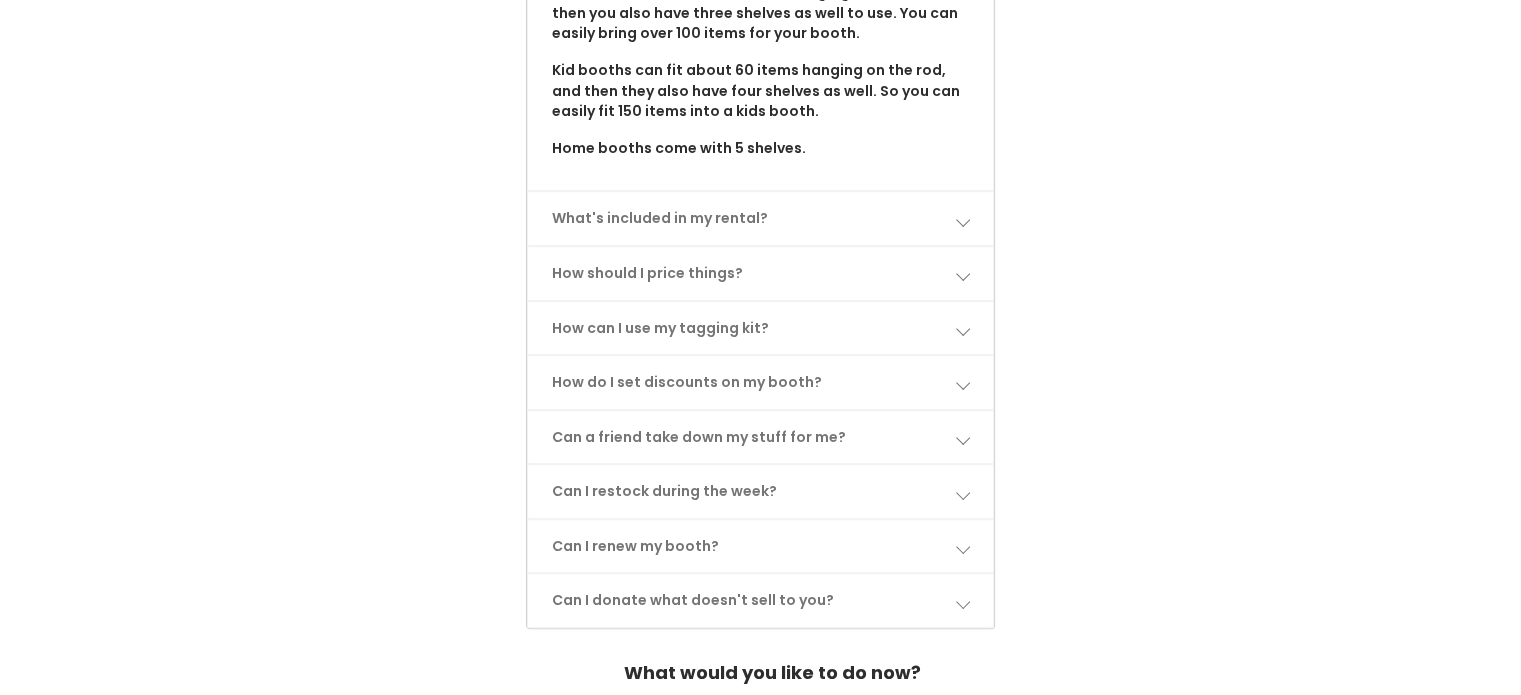 scroll, scrollTop: 1143, scrollLeft: 0, axis: vertical 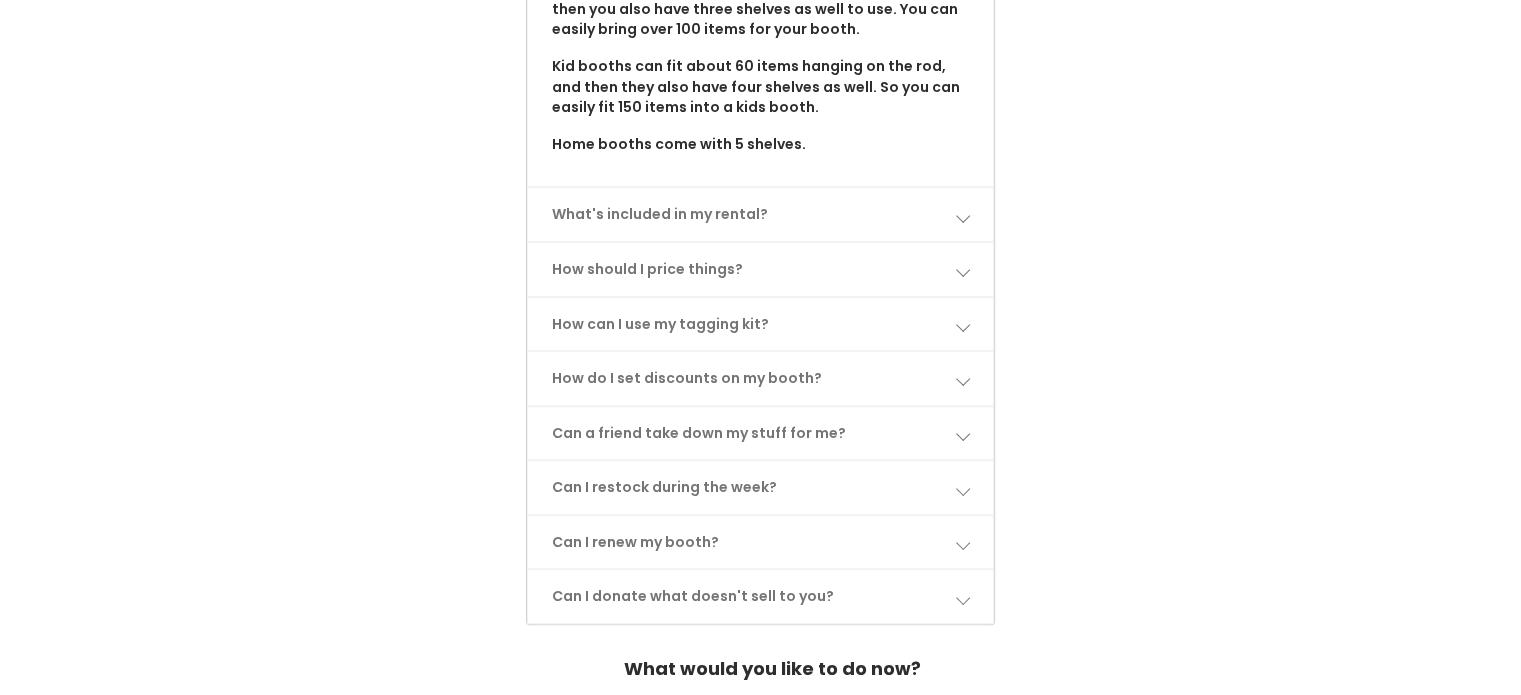 click on "What's included in my rental?" at bounding box center (761, 214) 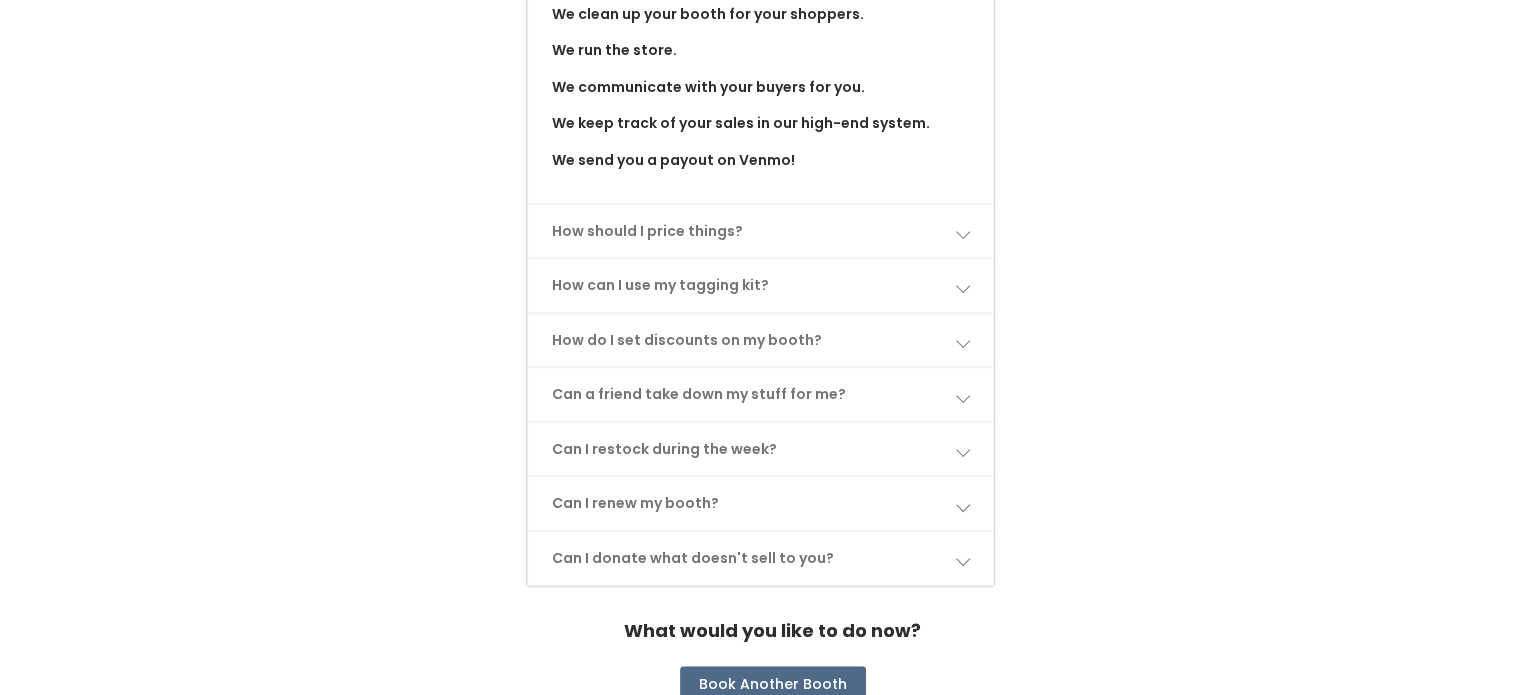 scroll, scrollTop: 1475, scrollLeft: 0, axis: vertical 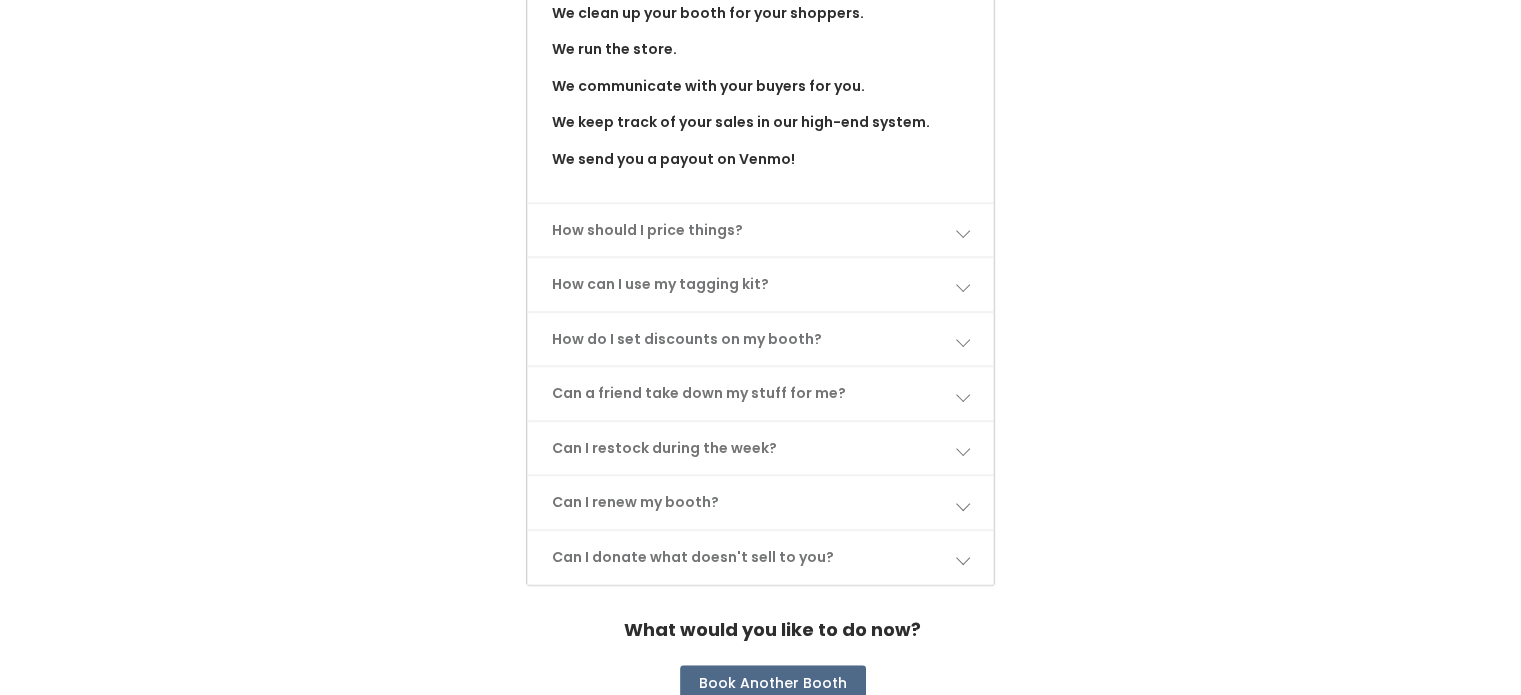 click on "How should I price things?" at bounding box center [761, 230] 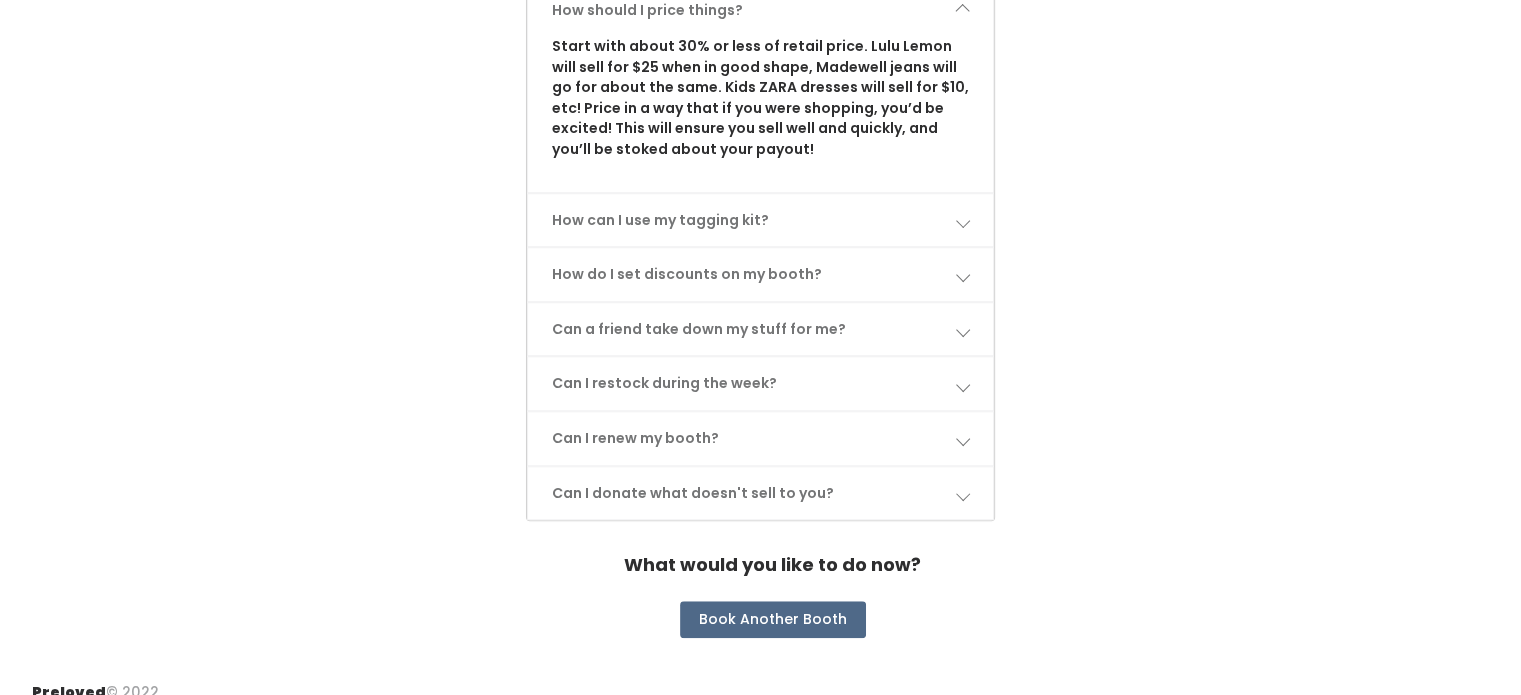 scroll, scrollTop: 1697, scrollLeft: 0, axis: vertical 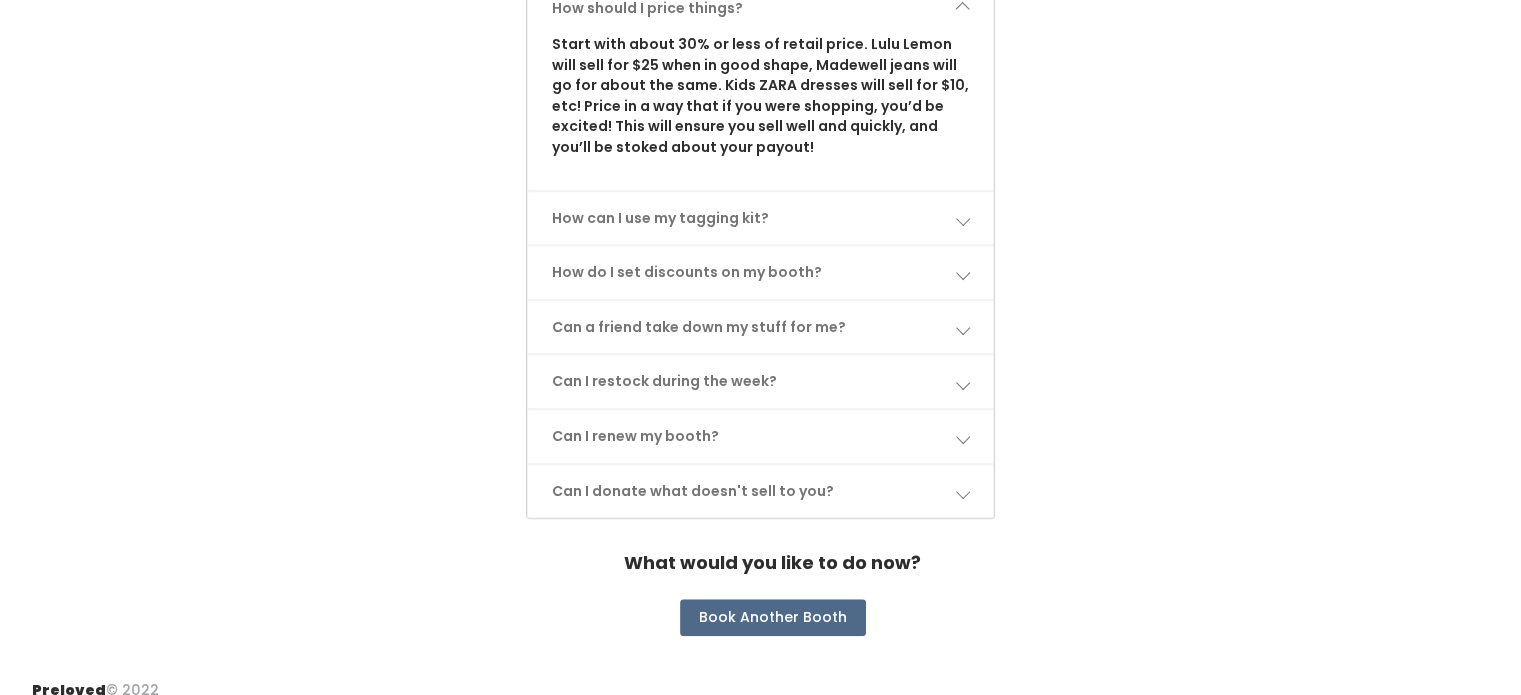 click on "How can I use my tagging kit?" at bounding box center (761, 218) 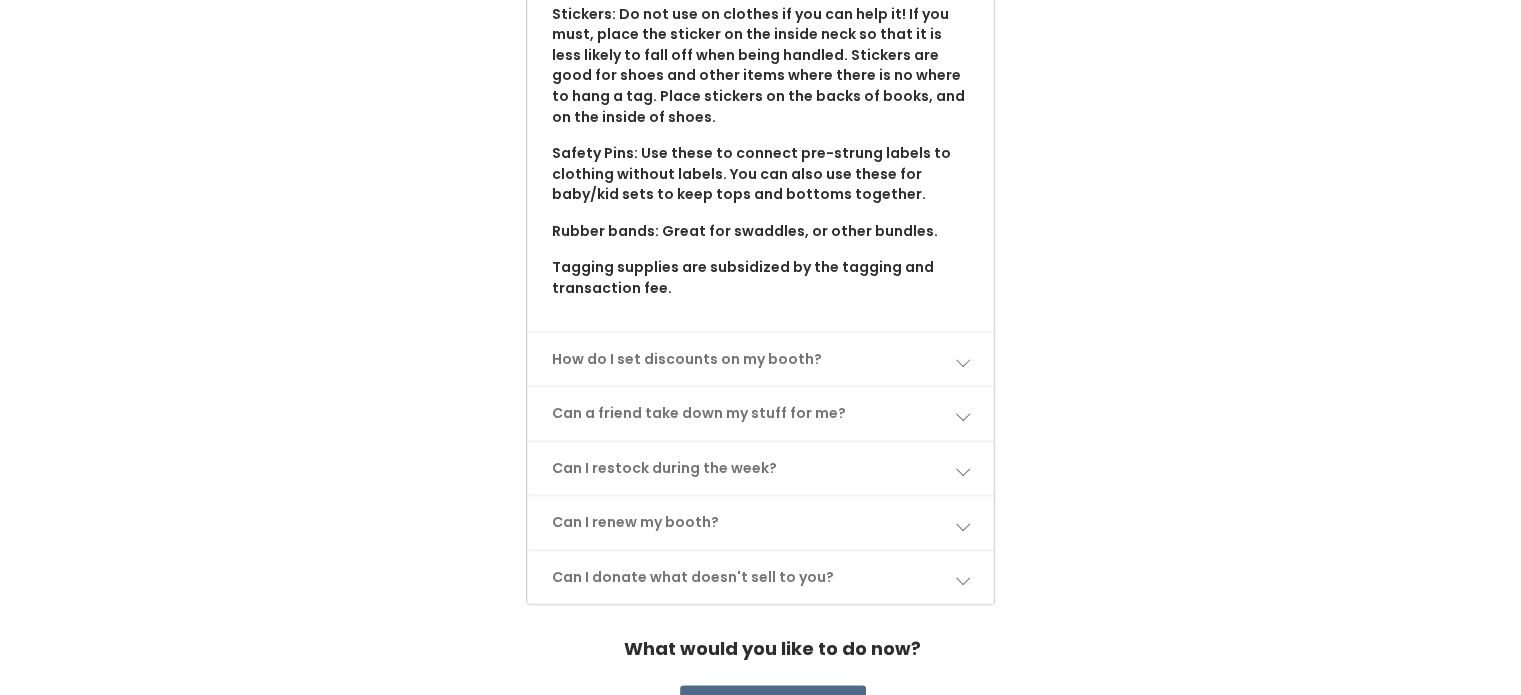 scroll, scrollTop: 2112, scrollLeft: 0, axis: vertical 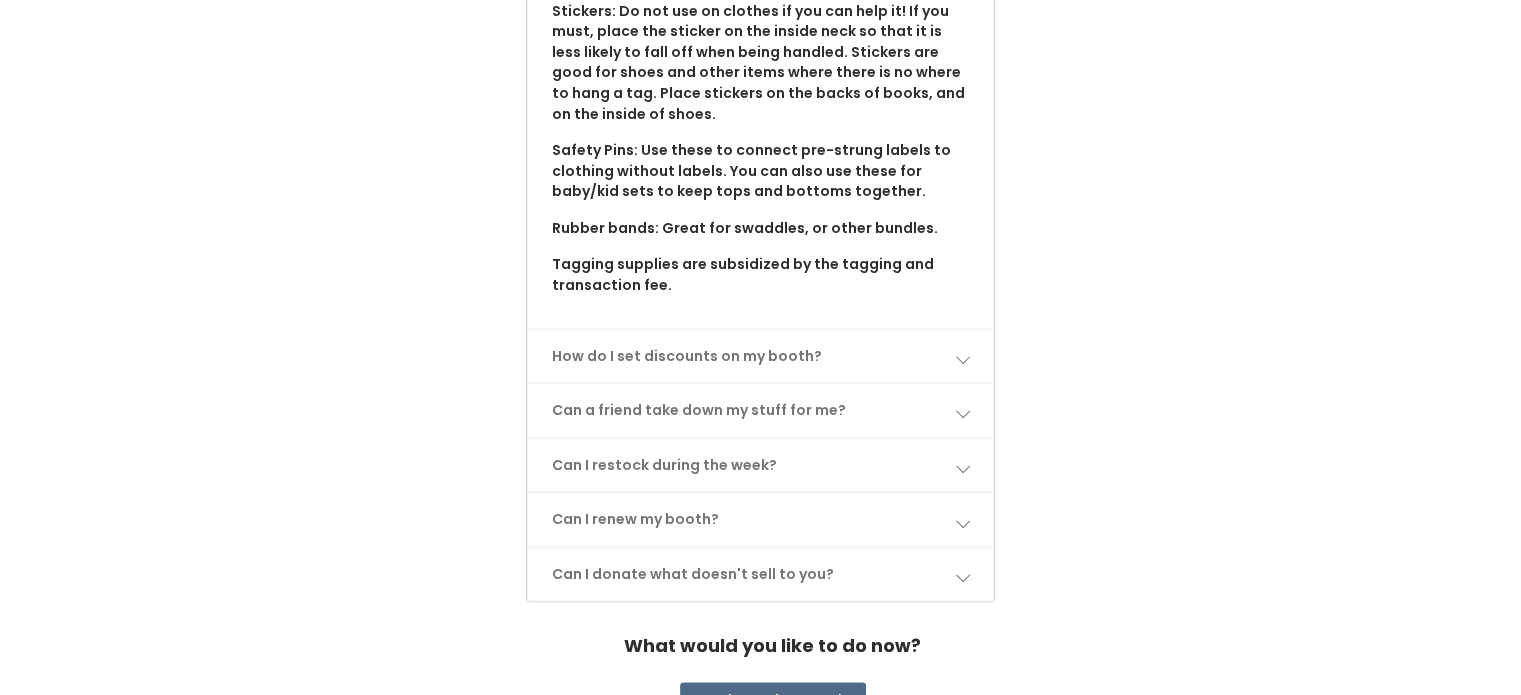 click on "How do I set discounts on my booth?" at bounding box center (761, 356) 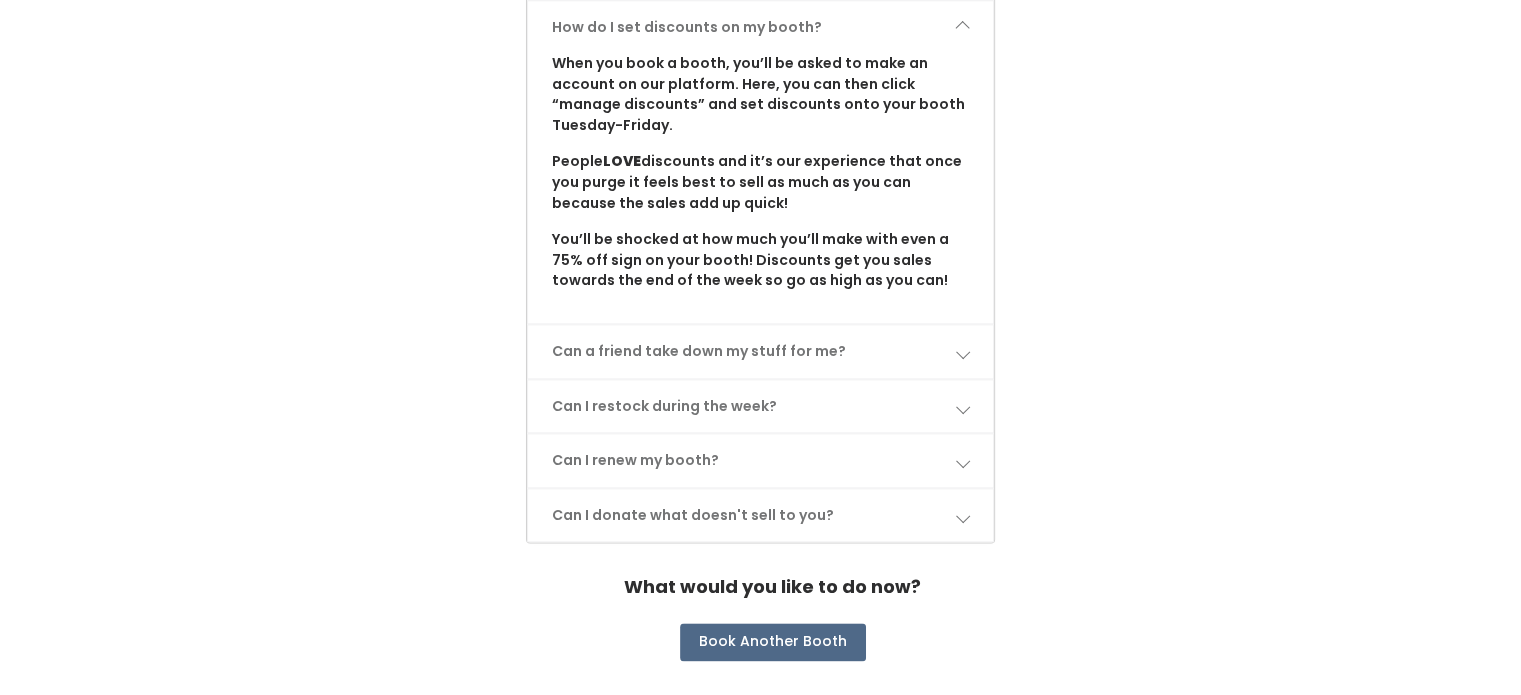 scroll, scrollTop: 2444, scrollLeft: 0, axis: vertical 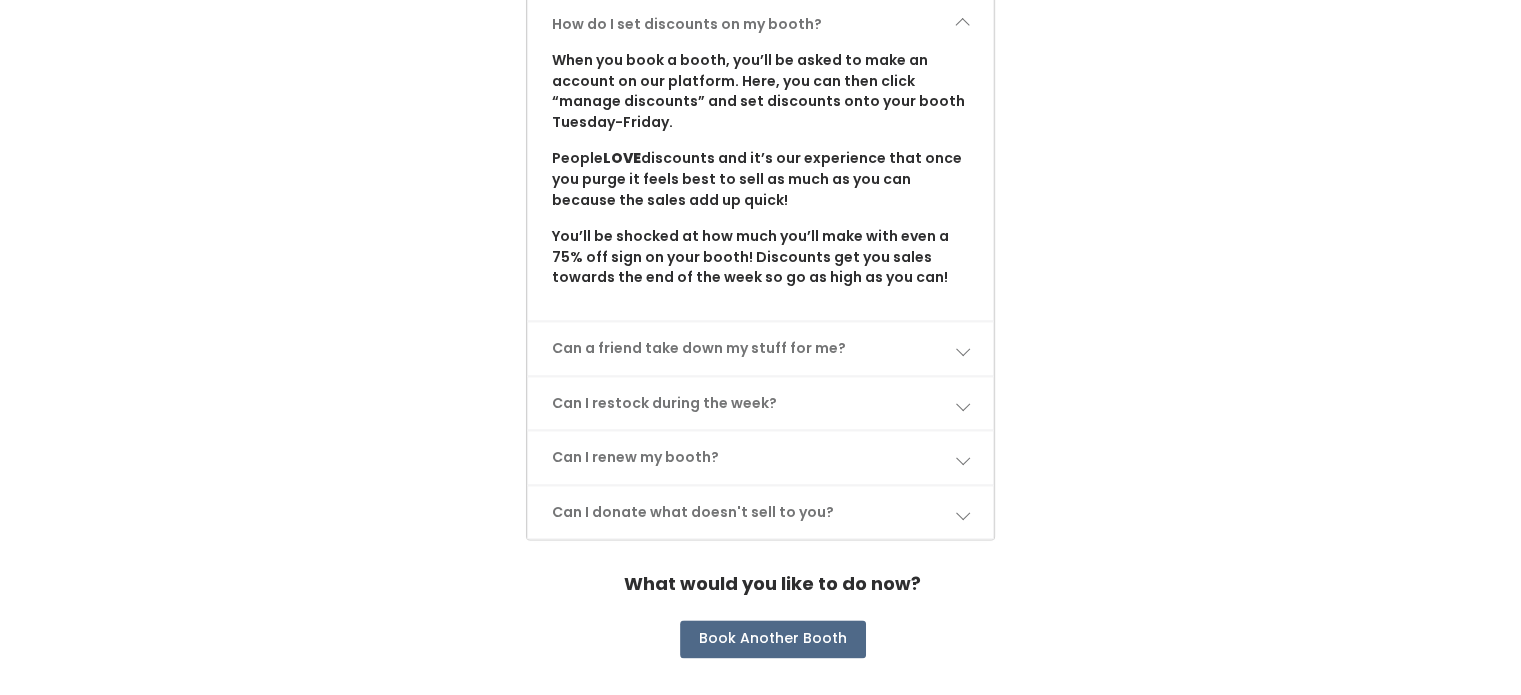click on "Can a friend take down my stuff for me?" at bounding box center (761, 348) 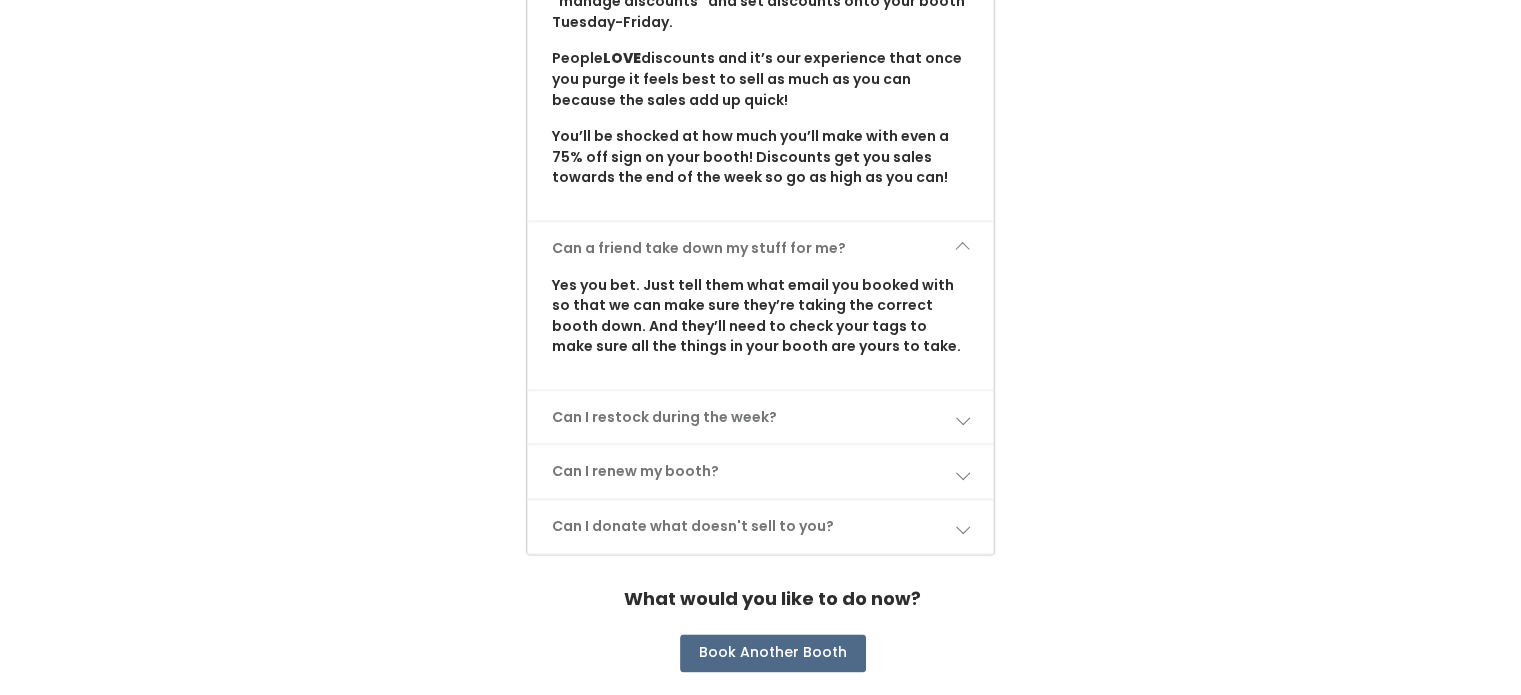 scroll, scrollTop: 2559, scrollLeft: 0, axis: vertical 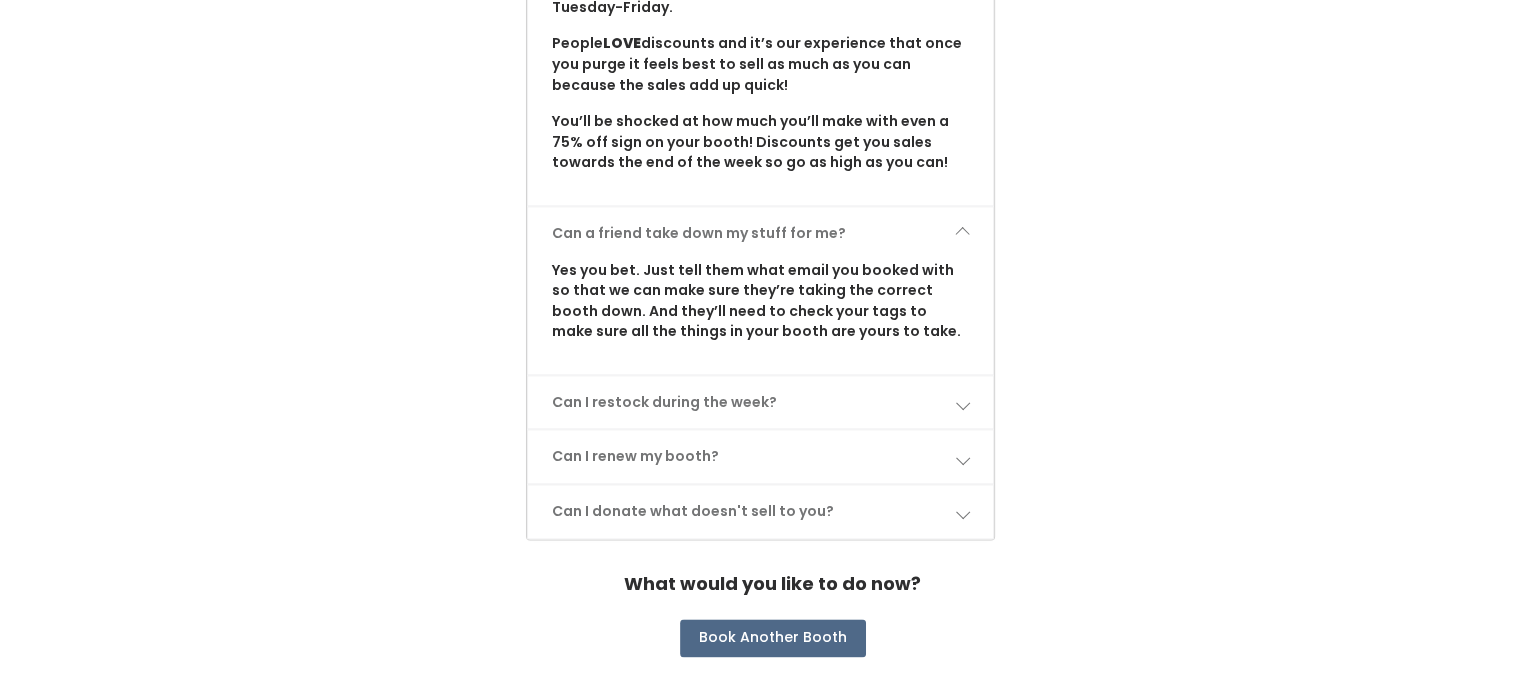 click on "Can I restock during the week?" at bounding box center (761, 402) 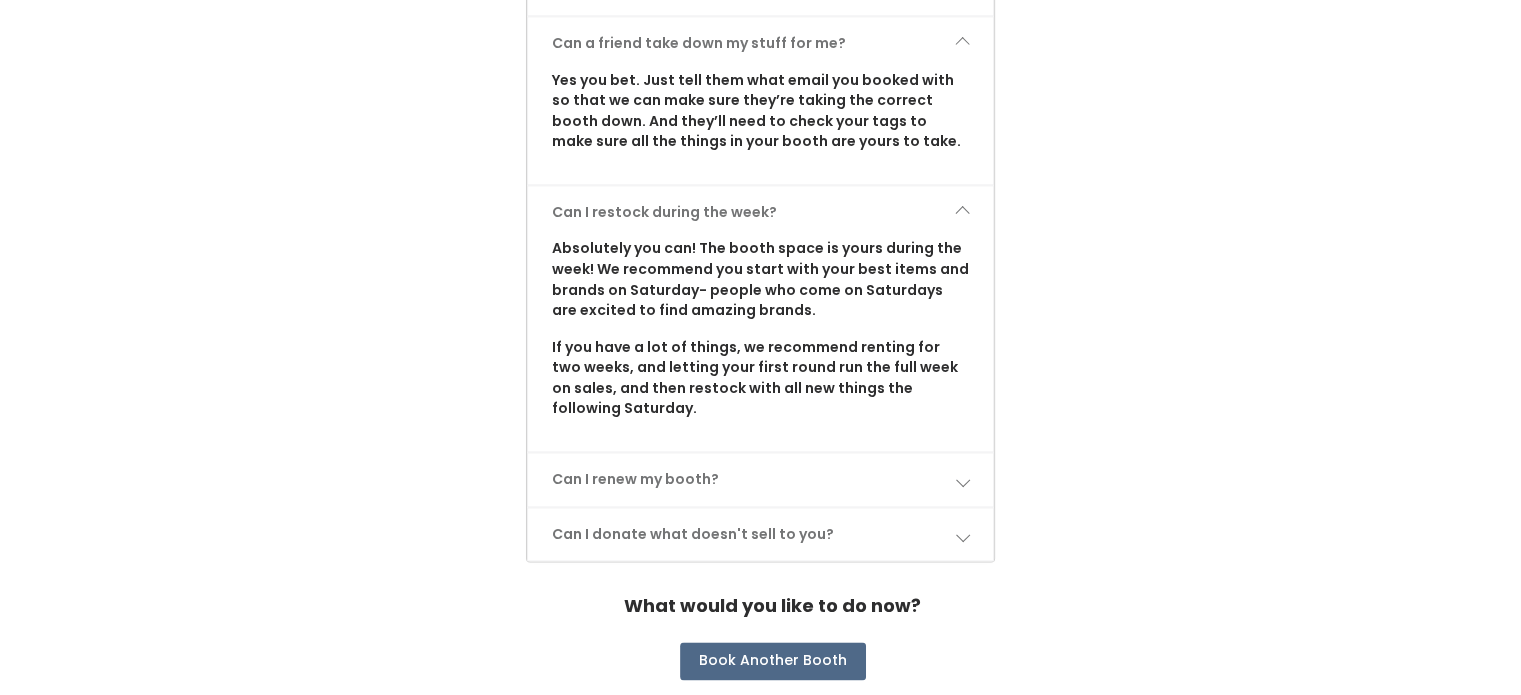 scroll, scrollTop: 2772, scrollLeft: 0, axis: vertical 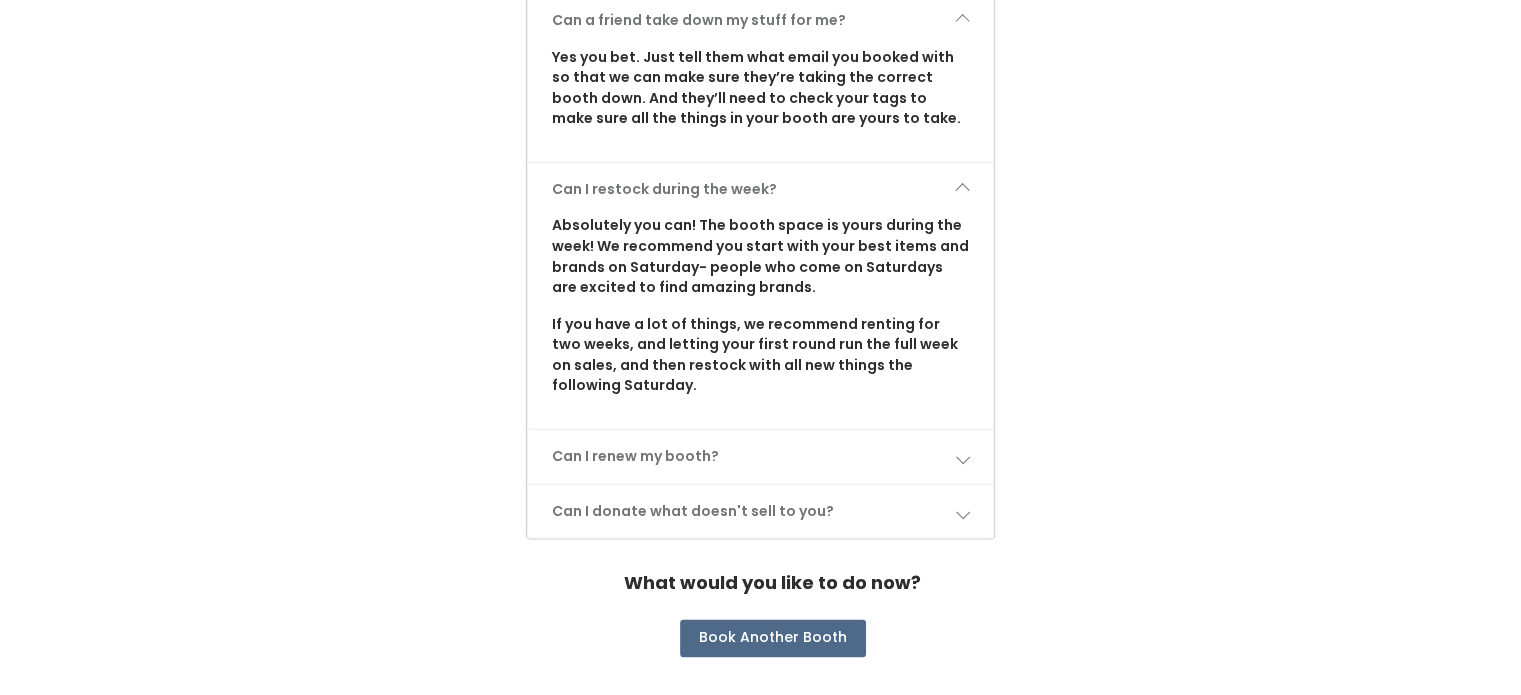click on "Can I renew my booth?" at bounding box center [761, 456] 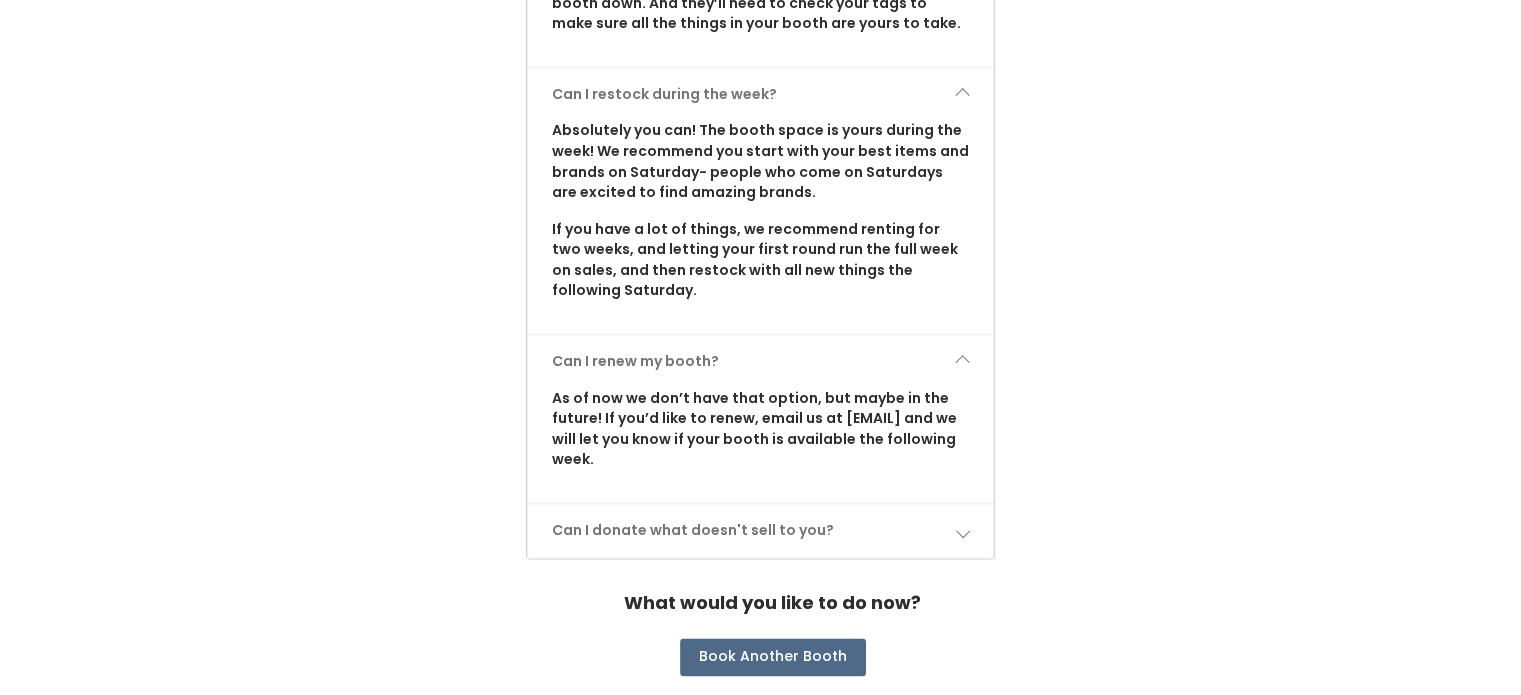 scroll, scrollTop: 2886, scrollLeft: 0, axis: vertical 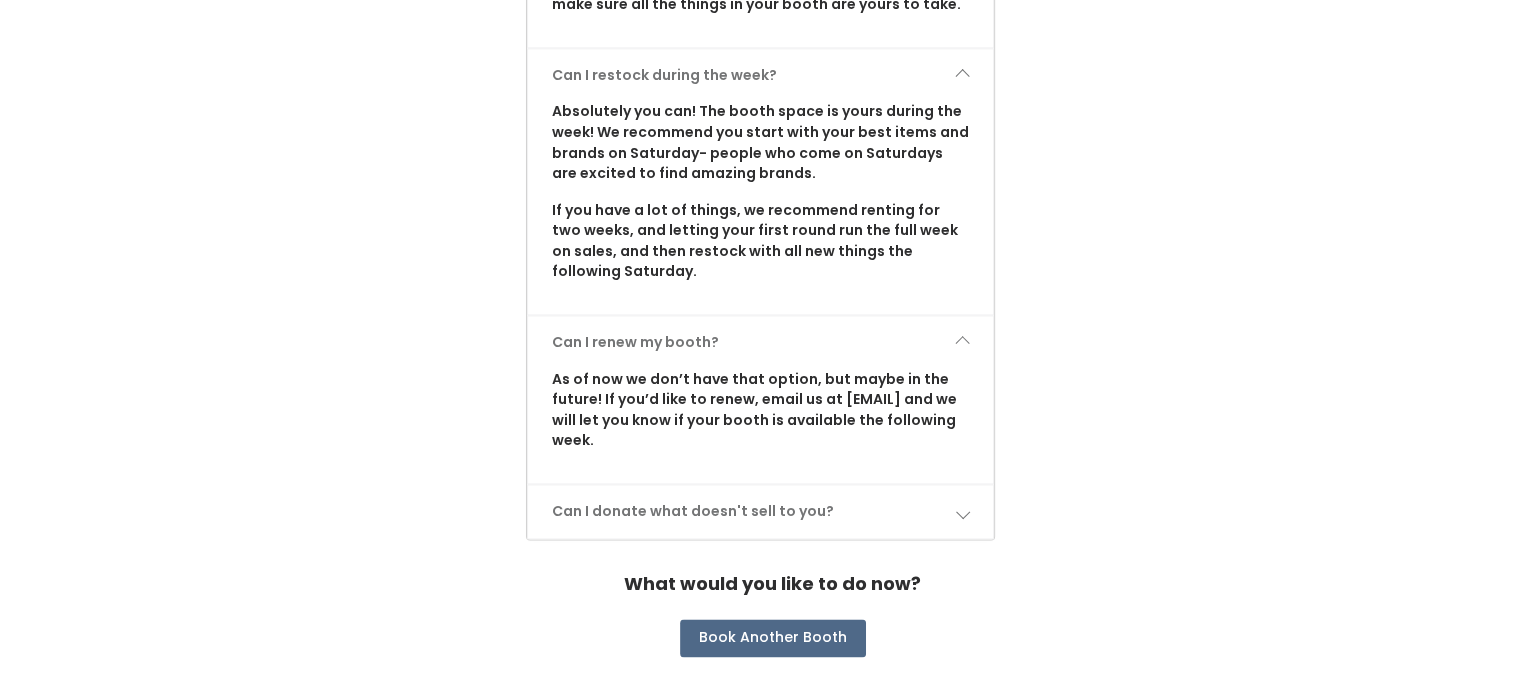 click on "Can I donate what doesn't sell to you?" at bounding box center (761, 511) 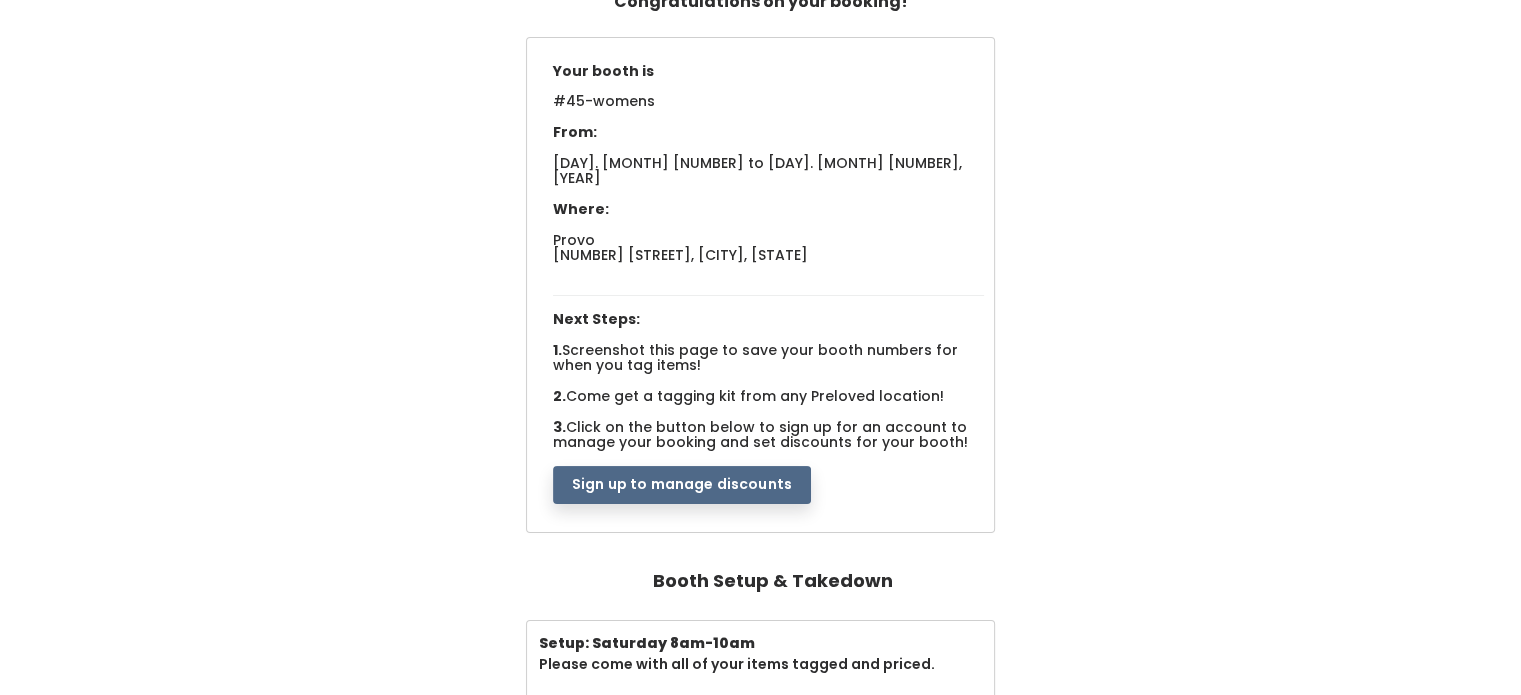 scroll, scrollTop: 0, scrollLeft: 0, axis: both 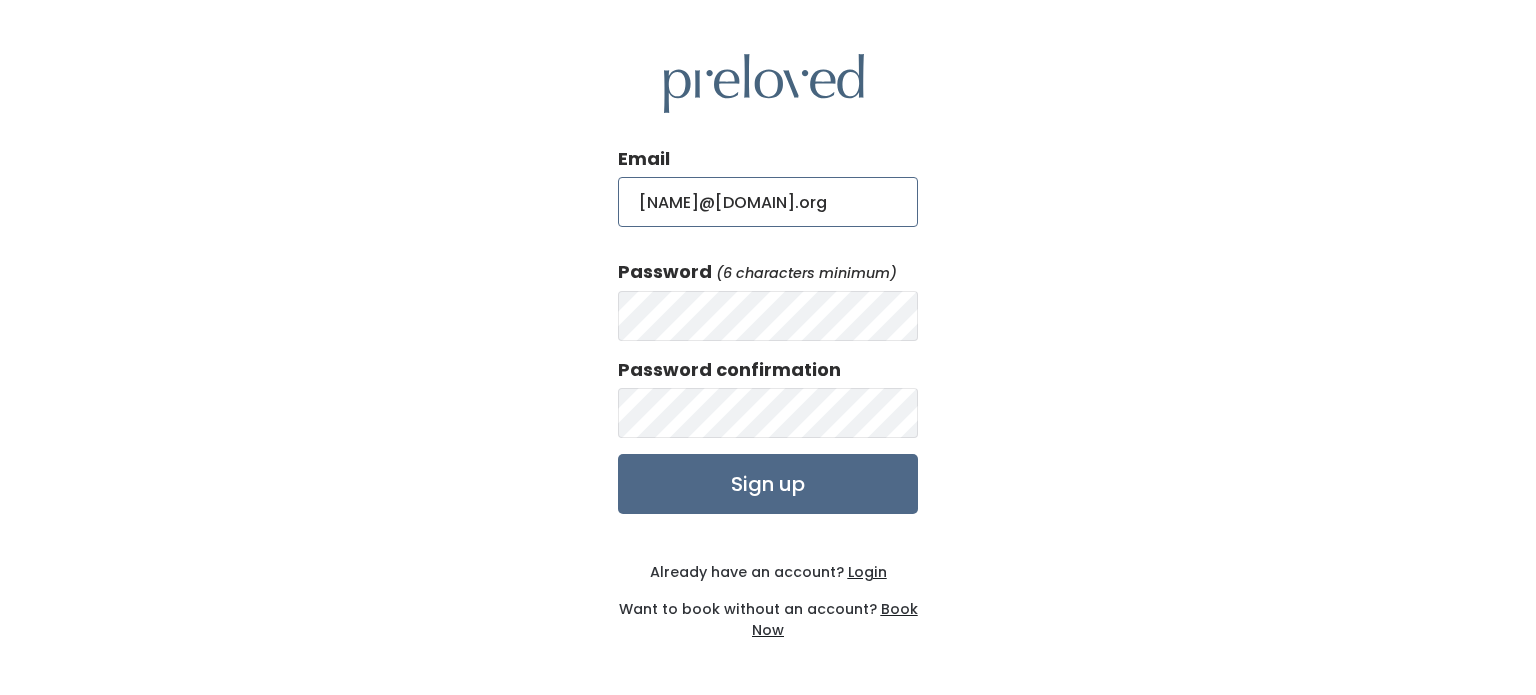 type on "melanie@lewisfam.org" 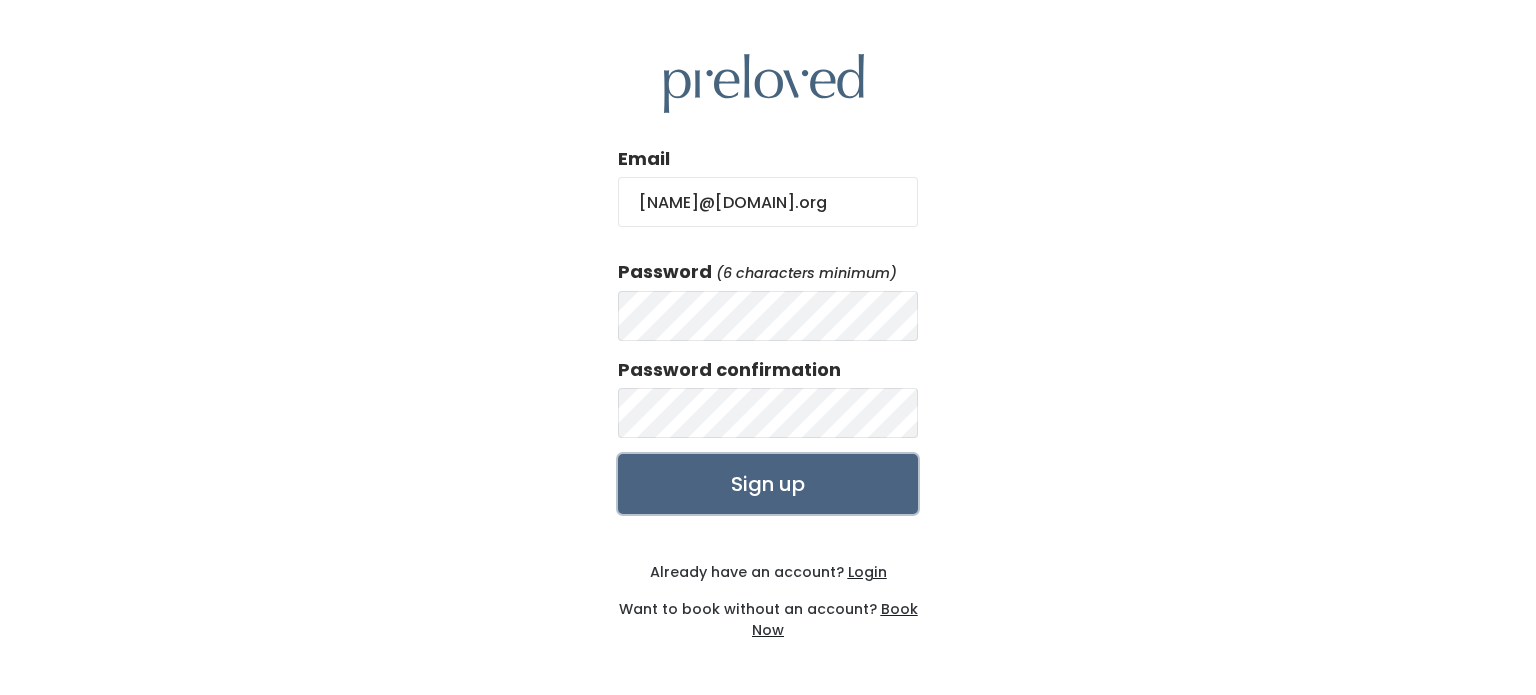 click on "Sign up" at bounding box center [768, 484] 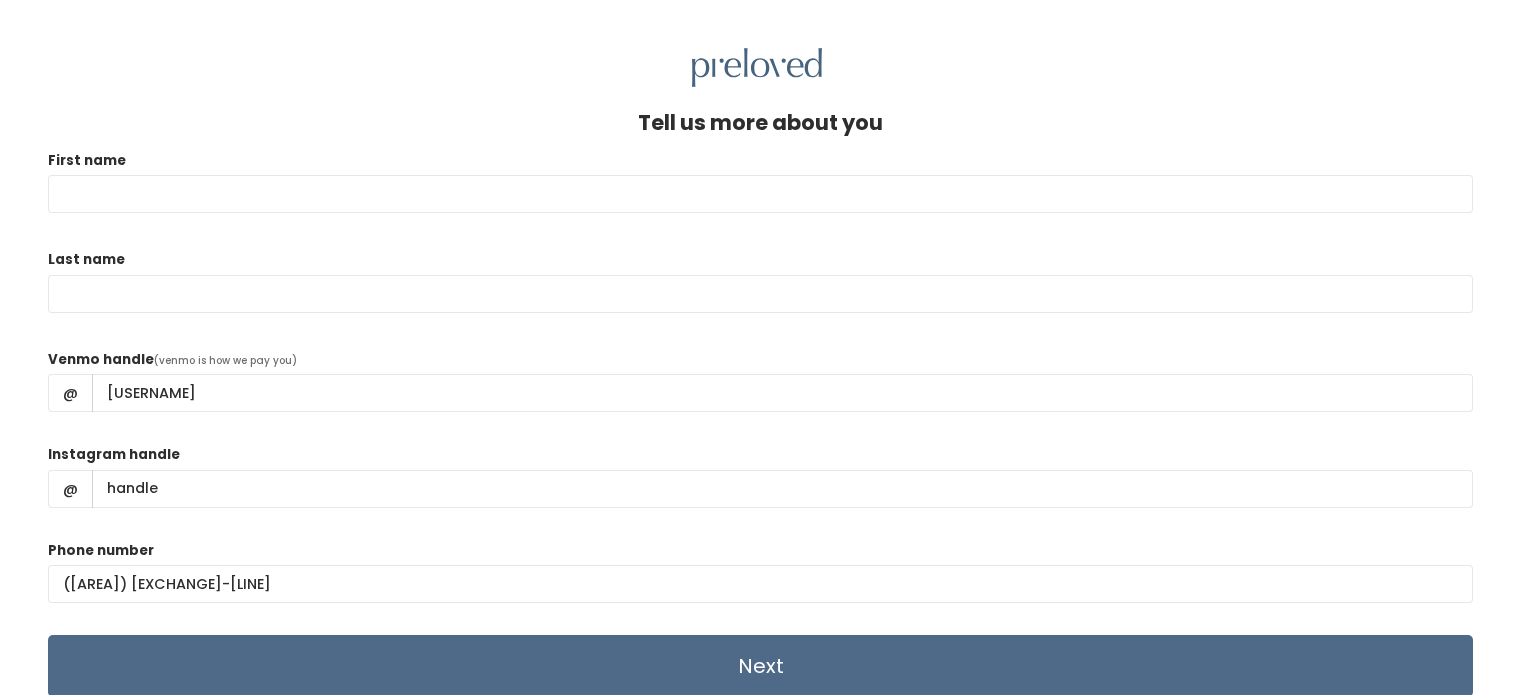 scroll, scrollTop: 0, scrollLeft: 0, axis: both 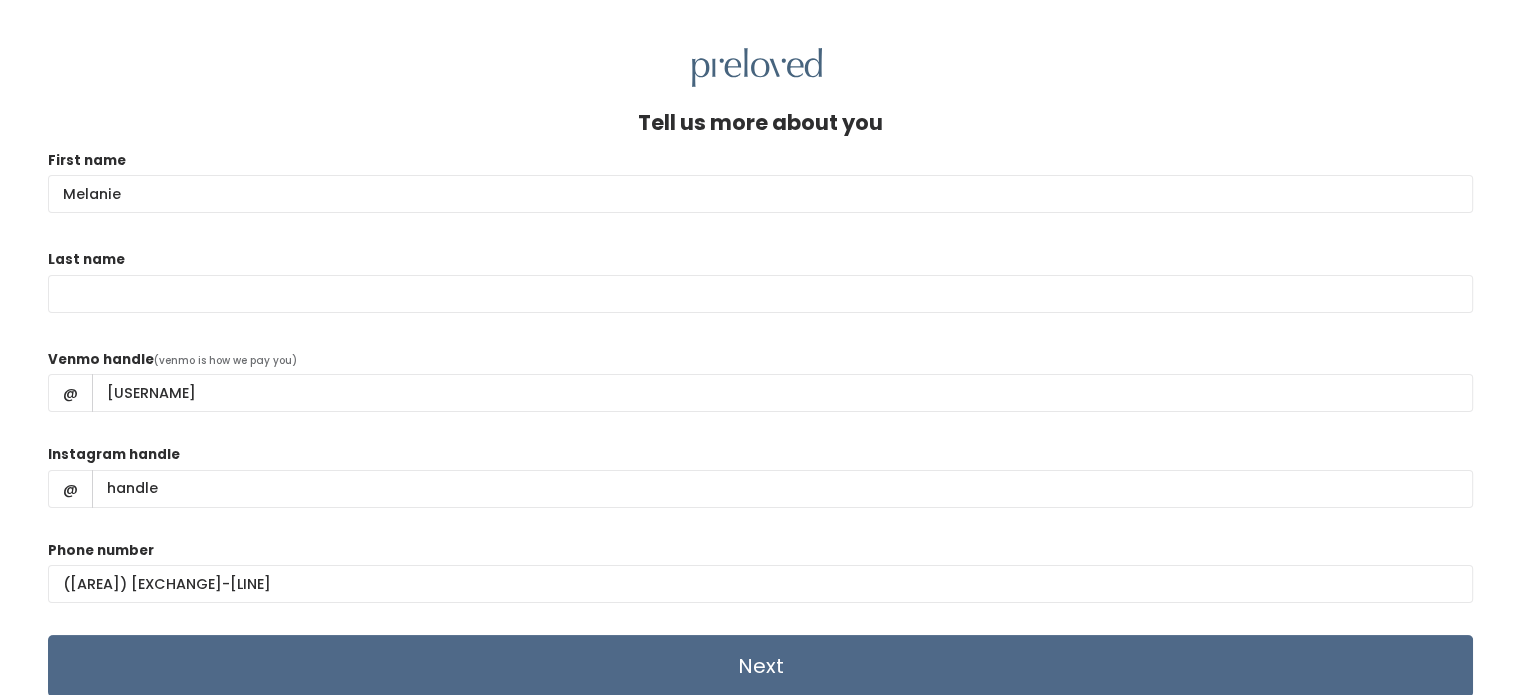 type on "Melanie" 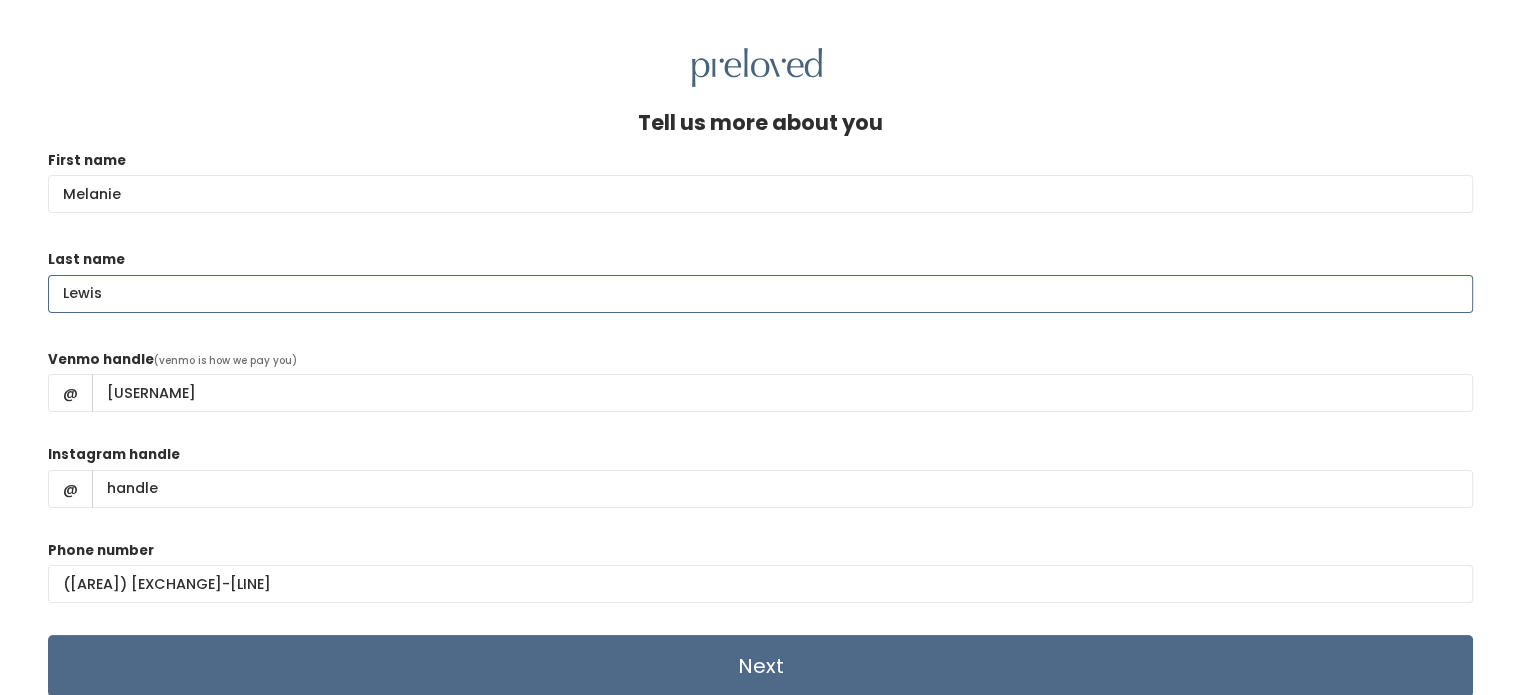 scroll, scrollTop: 86, scrollLeft: 0, axis: vertical 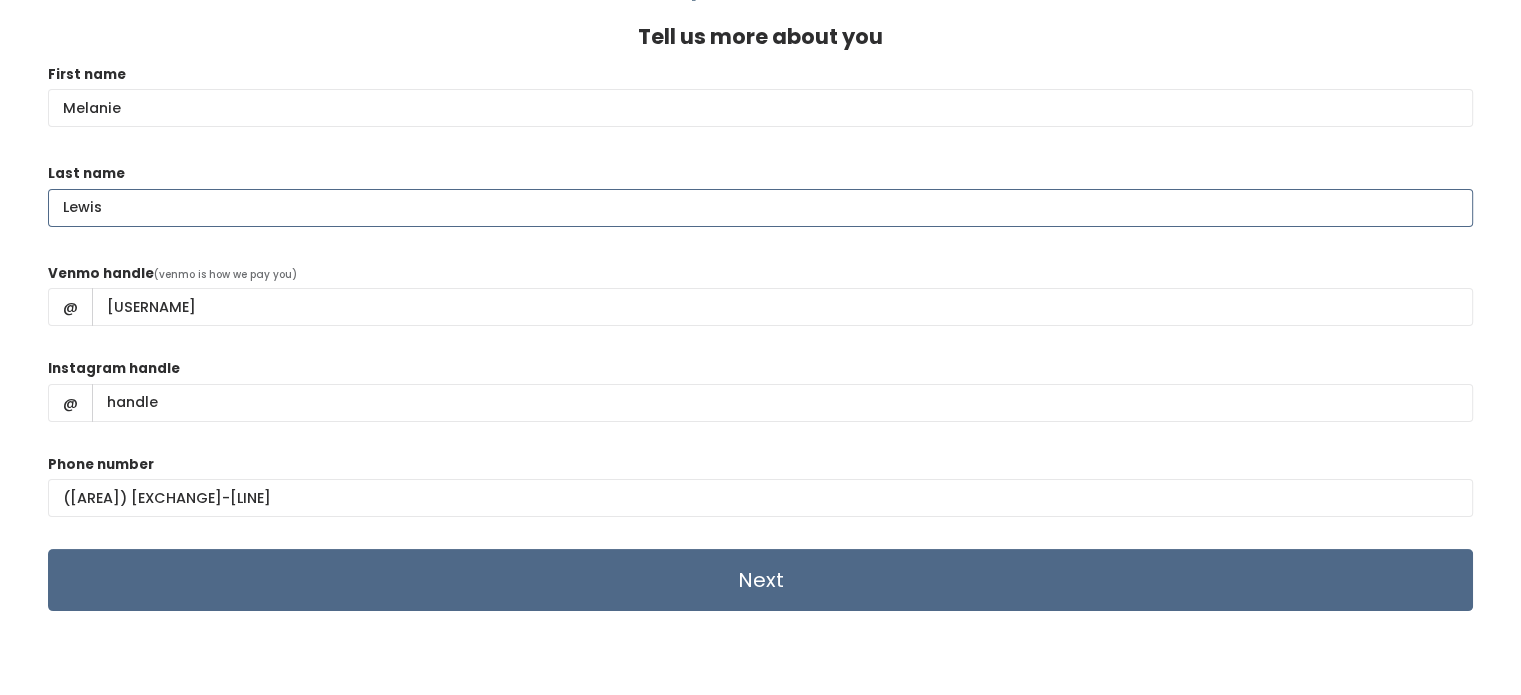 type on "Lewis" 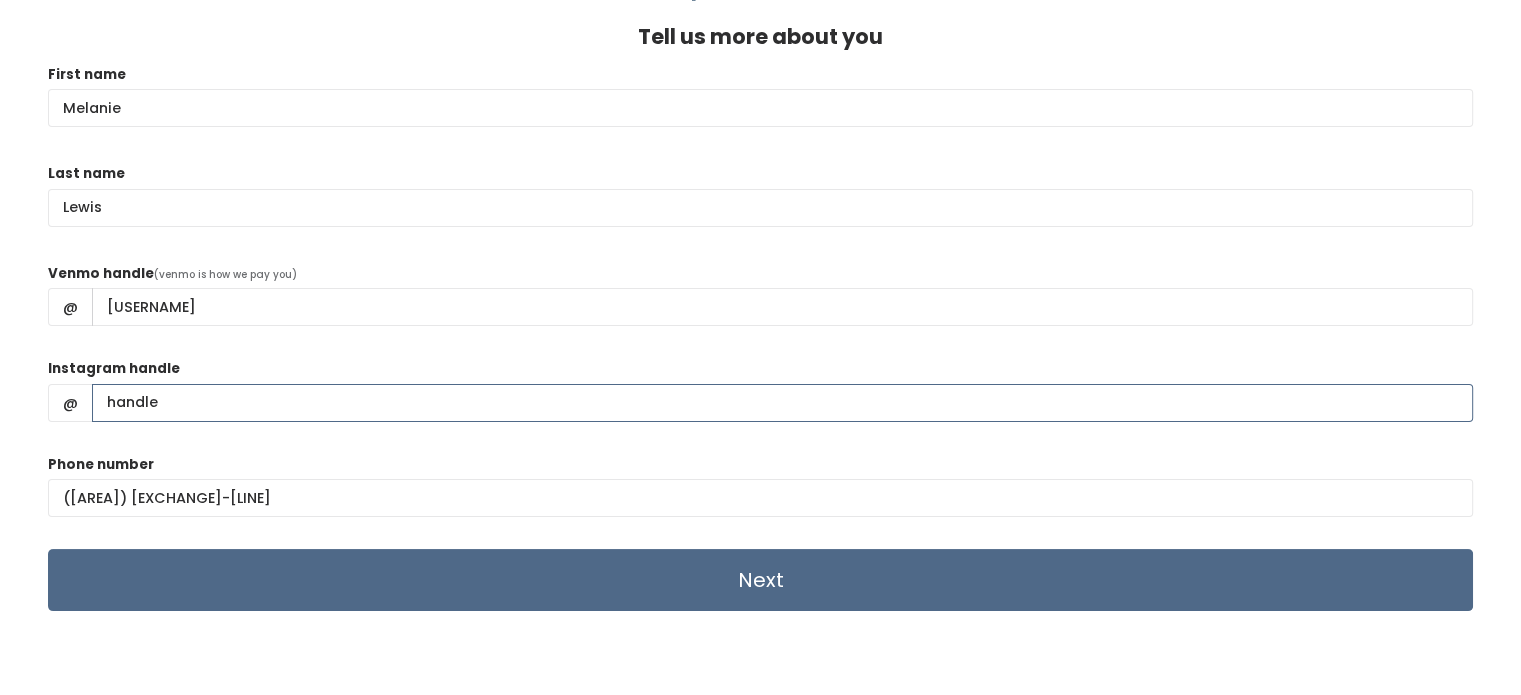 click on "Instagram handle" at bounding box center (782, 403) 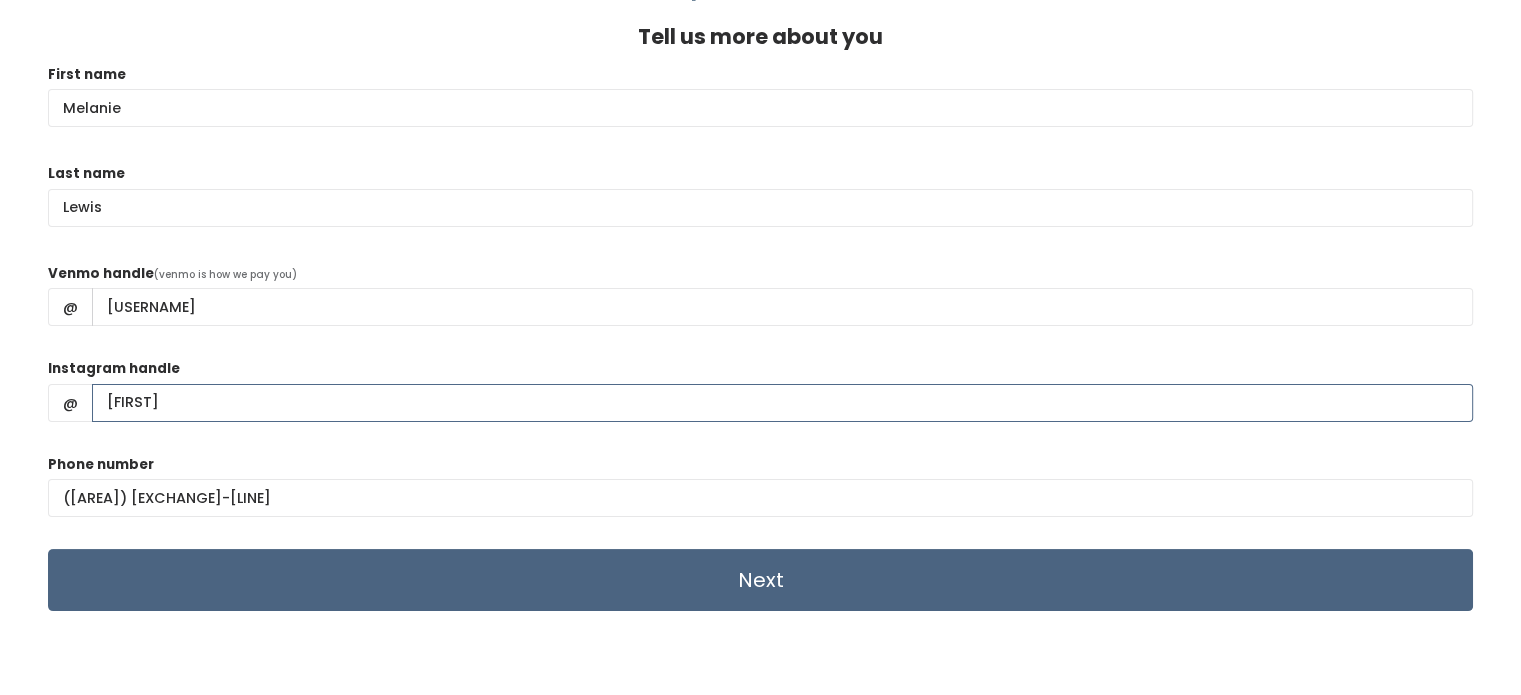 type on "__melanie__lewis" 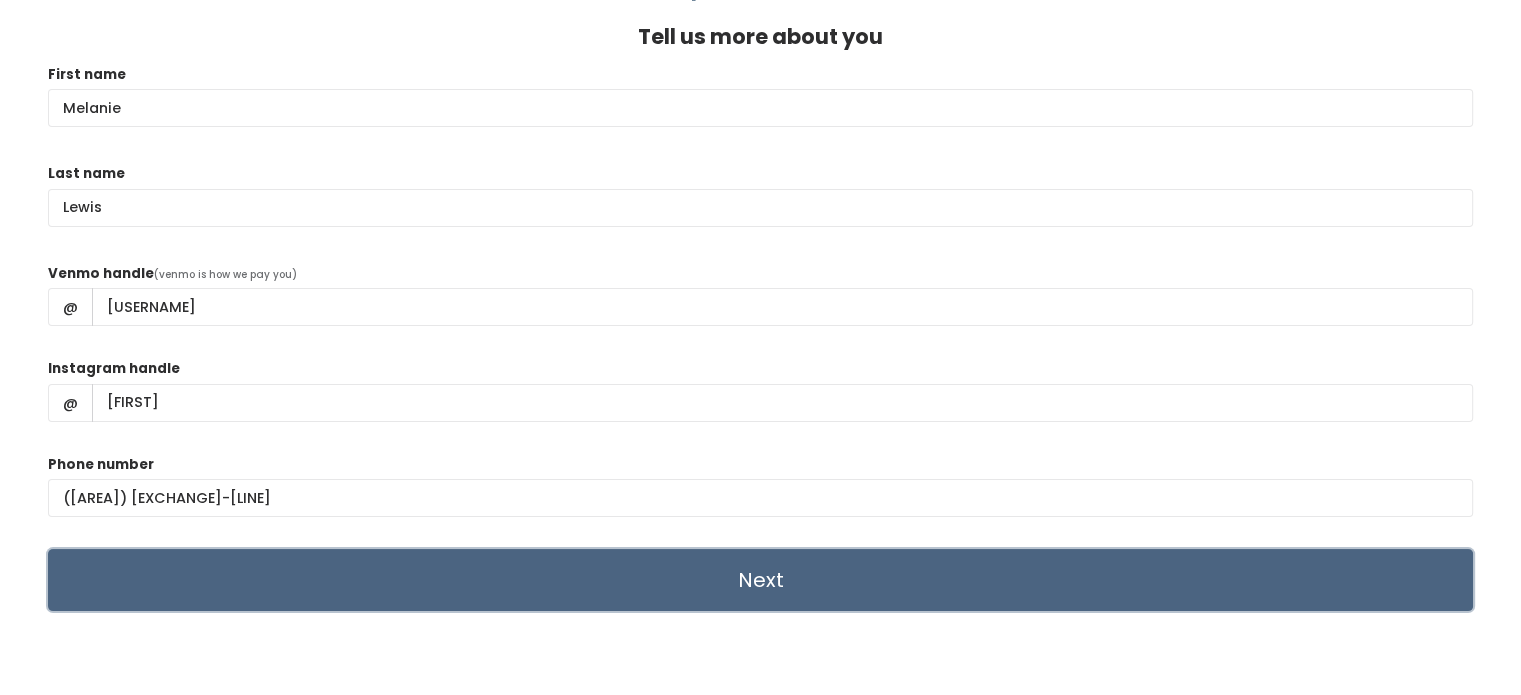 click on "Next" at bounding box center [760, 580] 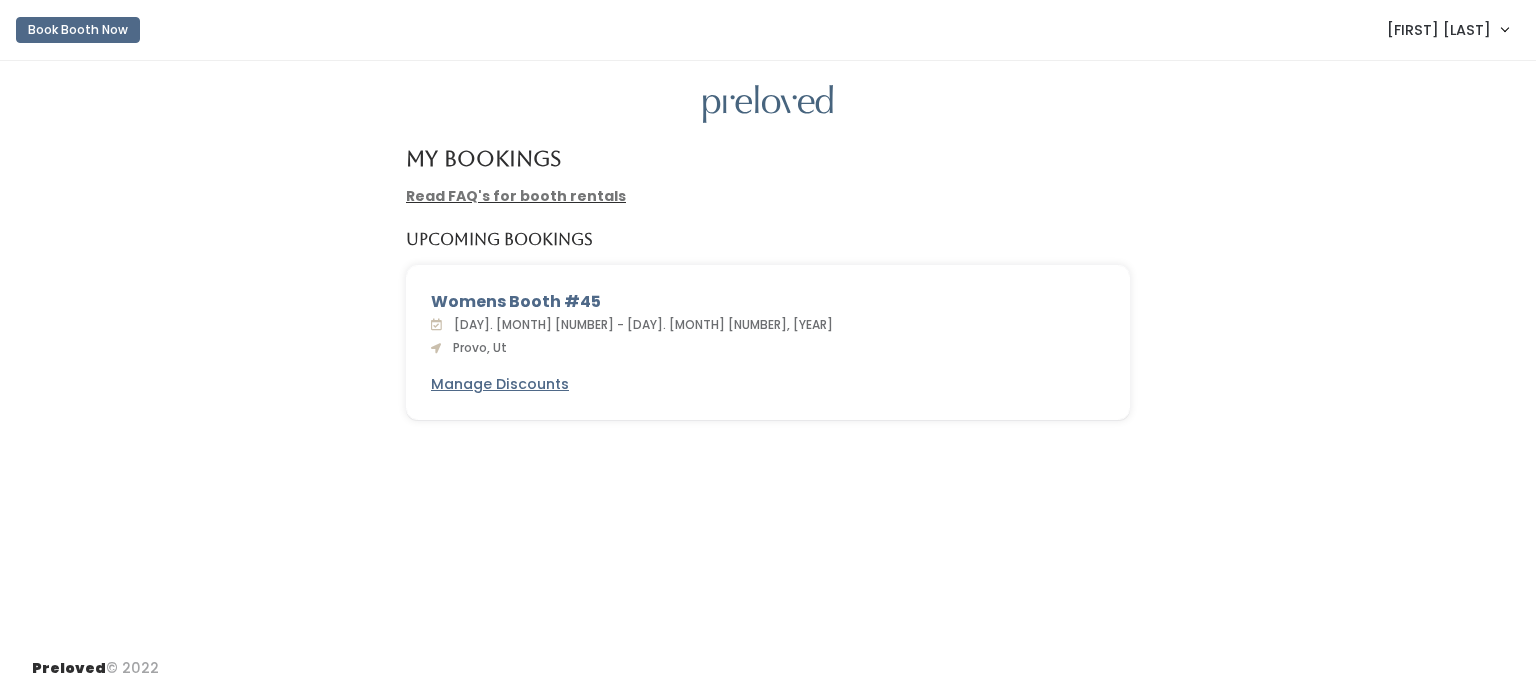 scroll, scrollTop: 0, scrollLeft: 0, axis: both 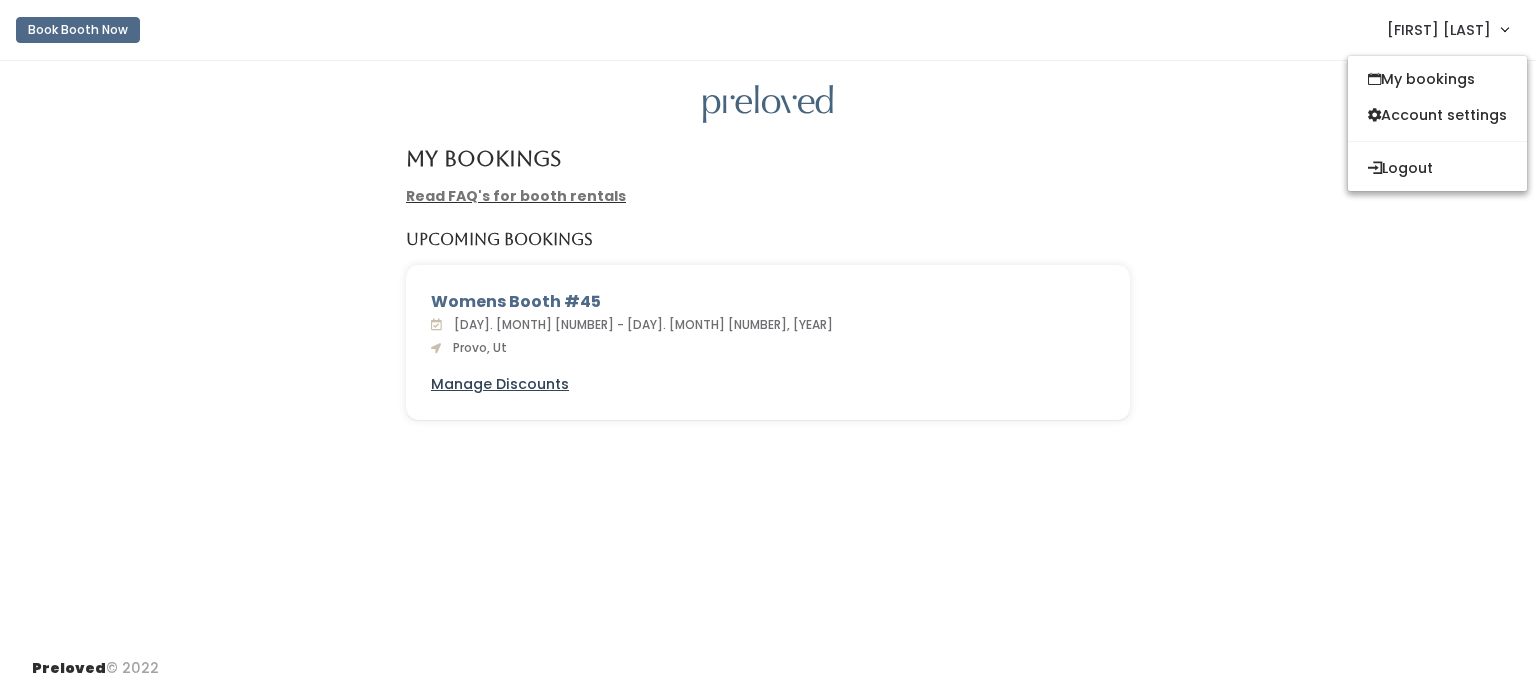 click on "Manage Discounts" at bounding box center [500, 384] 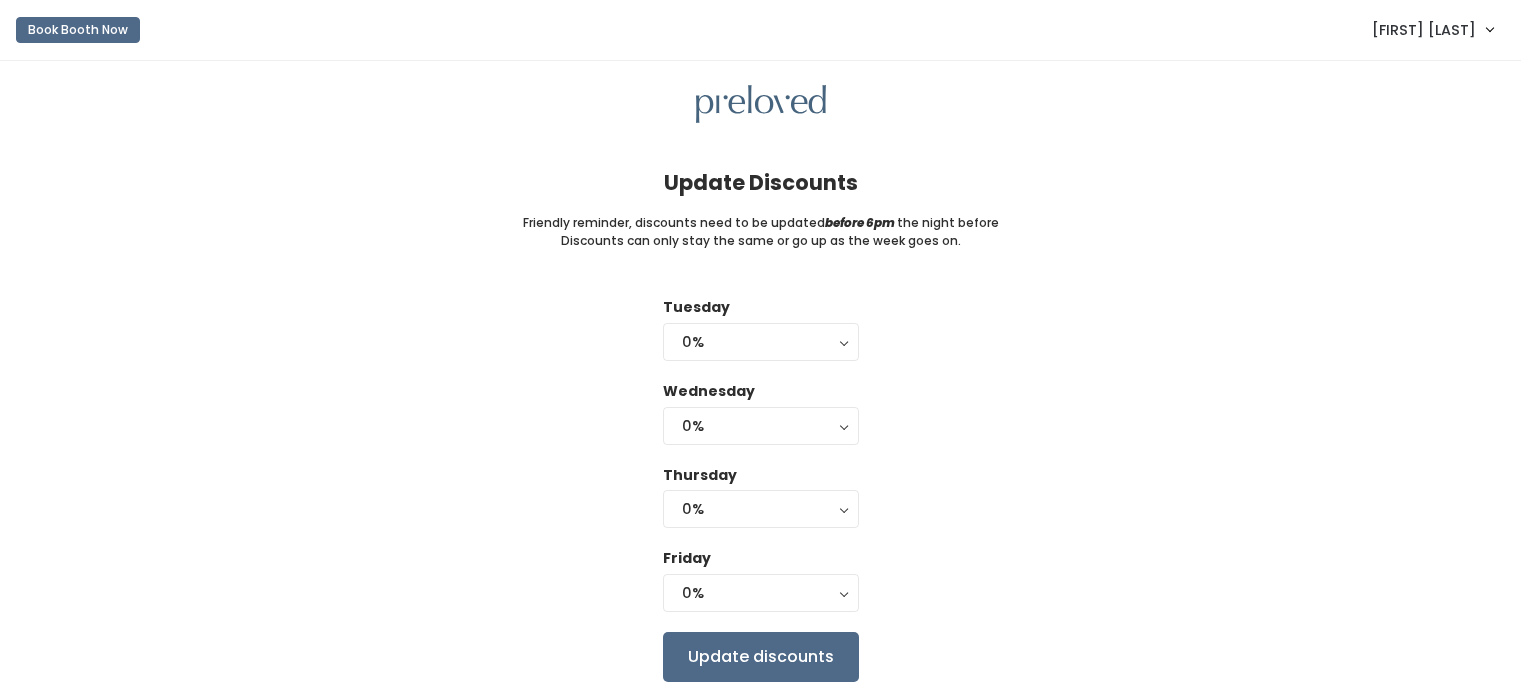 scroll, scrollTop: 0, scrollLeft: 0, axis: both 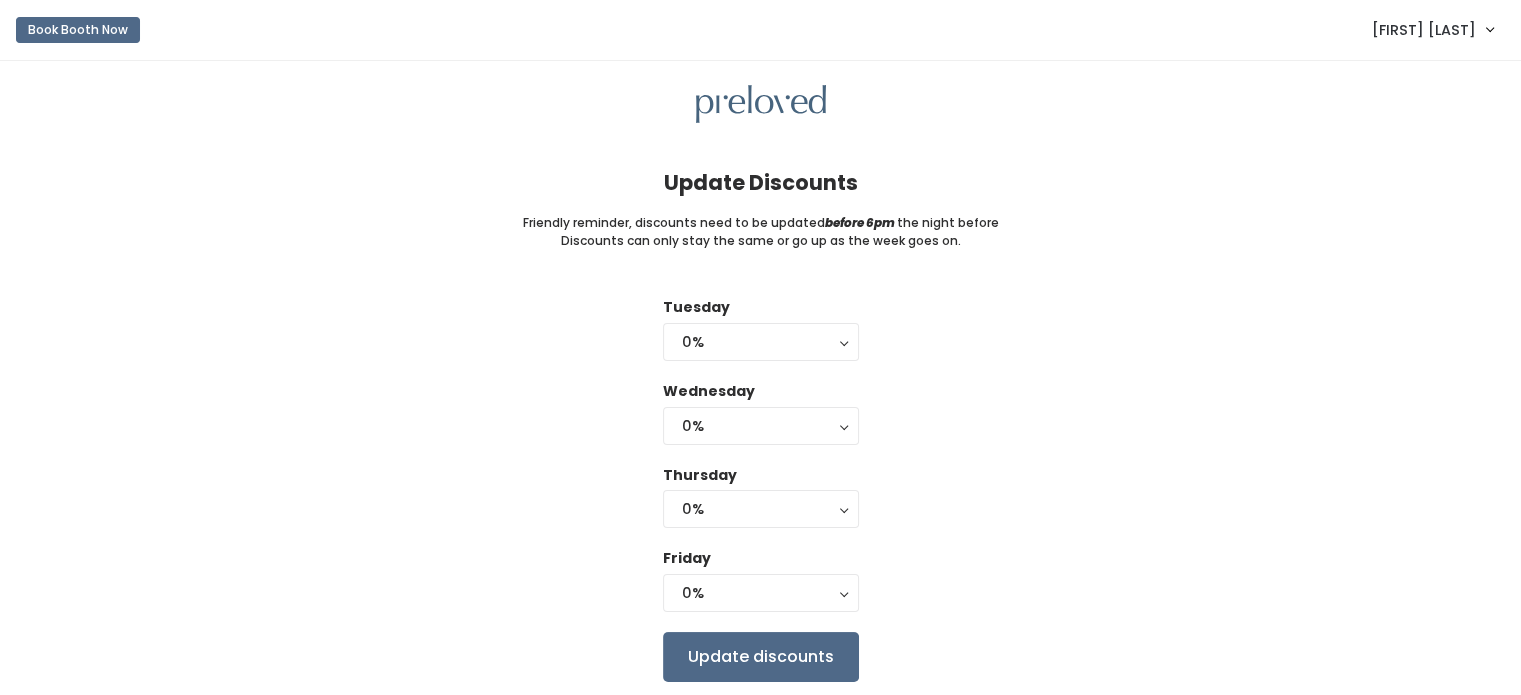 click on "Tuesday
0%
25%
50%
75%
90% 0%" at bounding box center (761, 331) 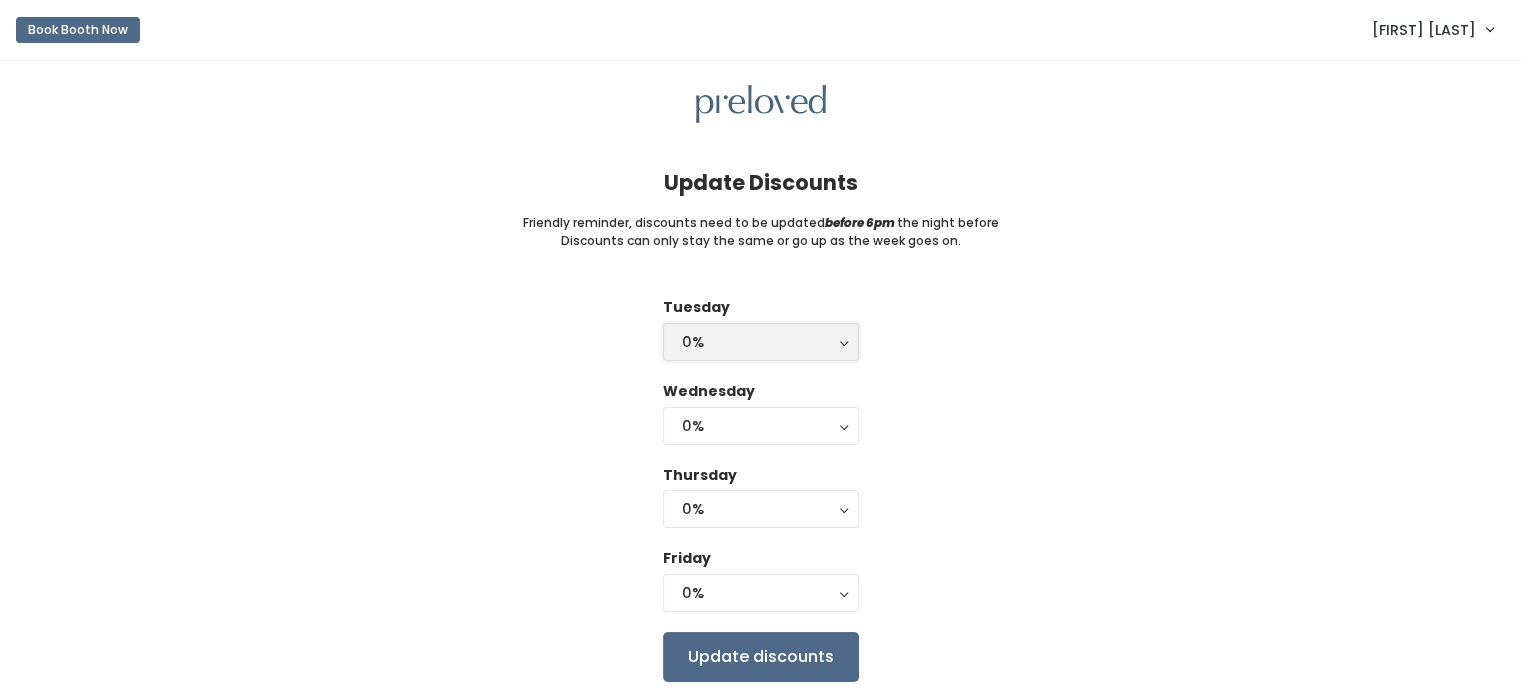 click on "0%" at bounding box center (761, 342) 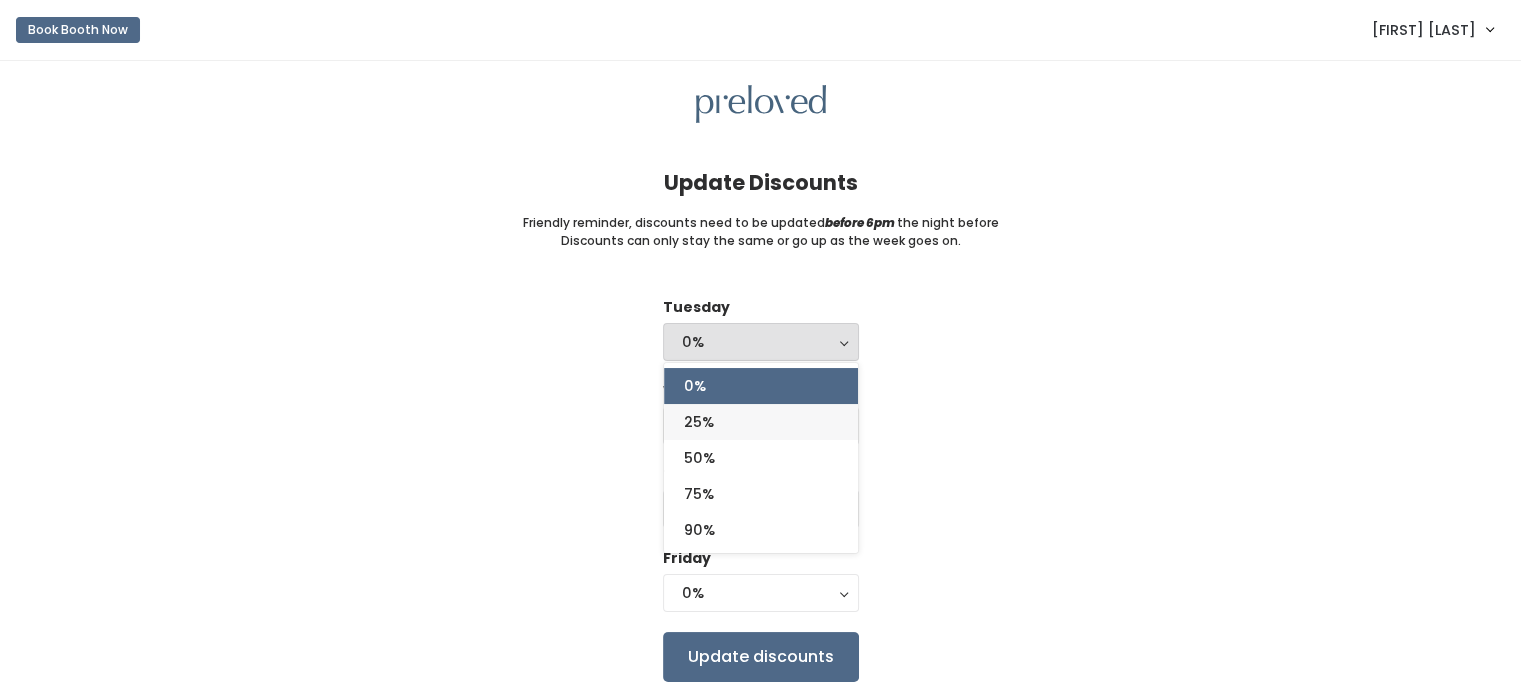 click on "25%" at bounding box center (761, 422) 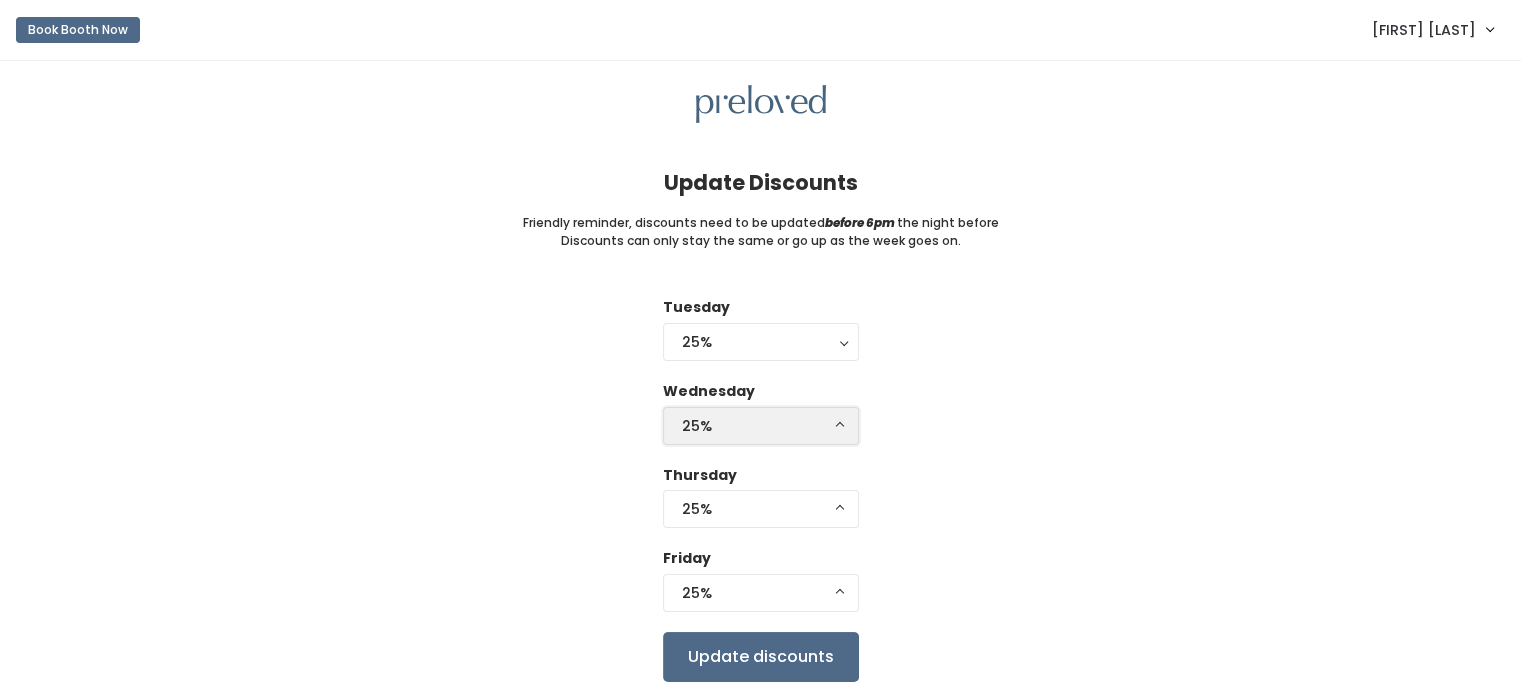 click on "25%" at bounding box center (761, 426) 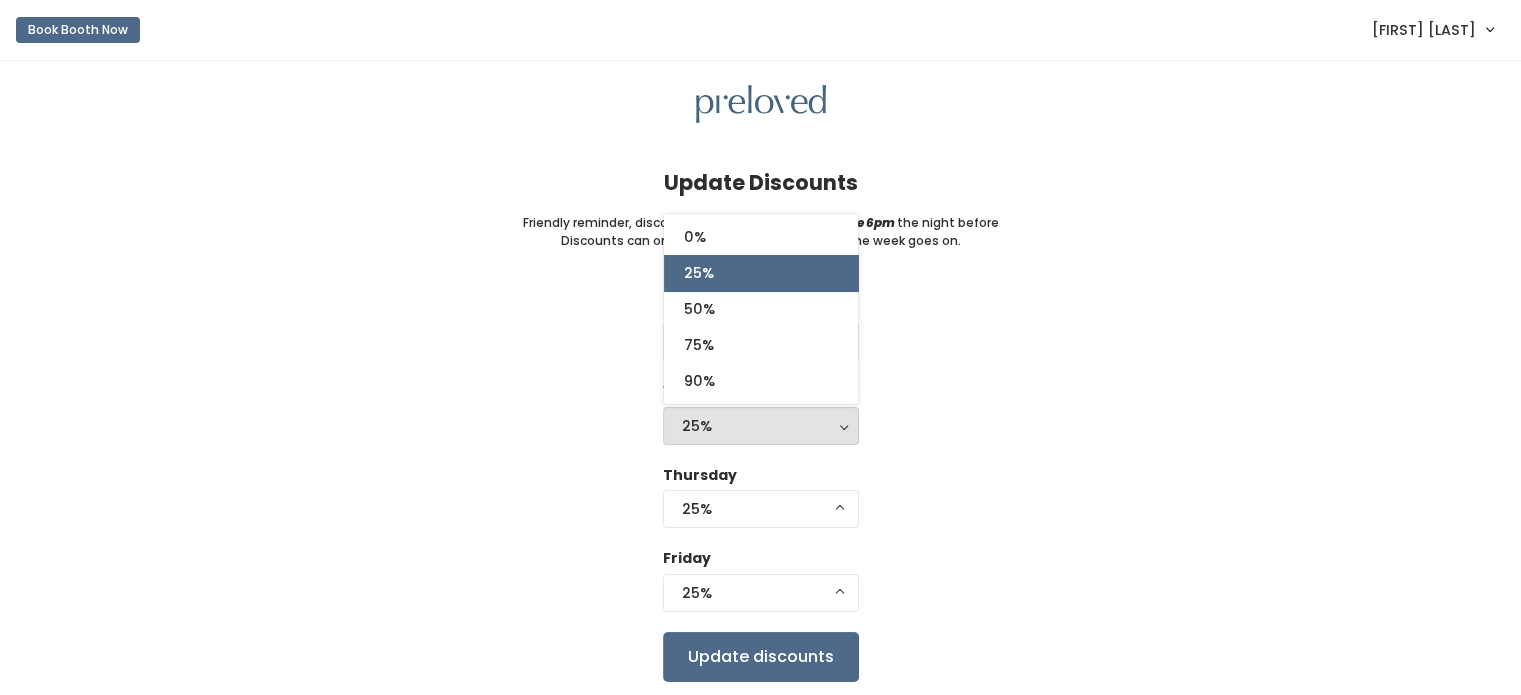 scroll, scrollTop: 64, scrollLeft: 0, axis: vertical 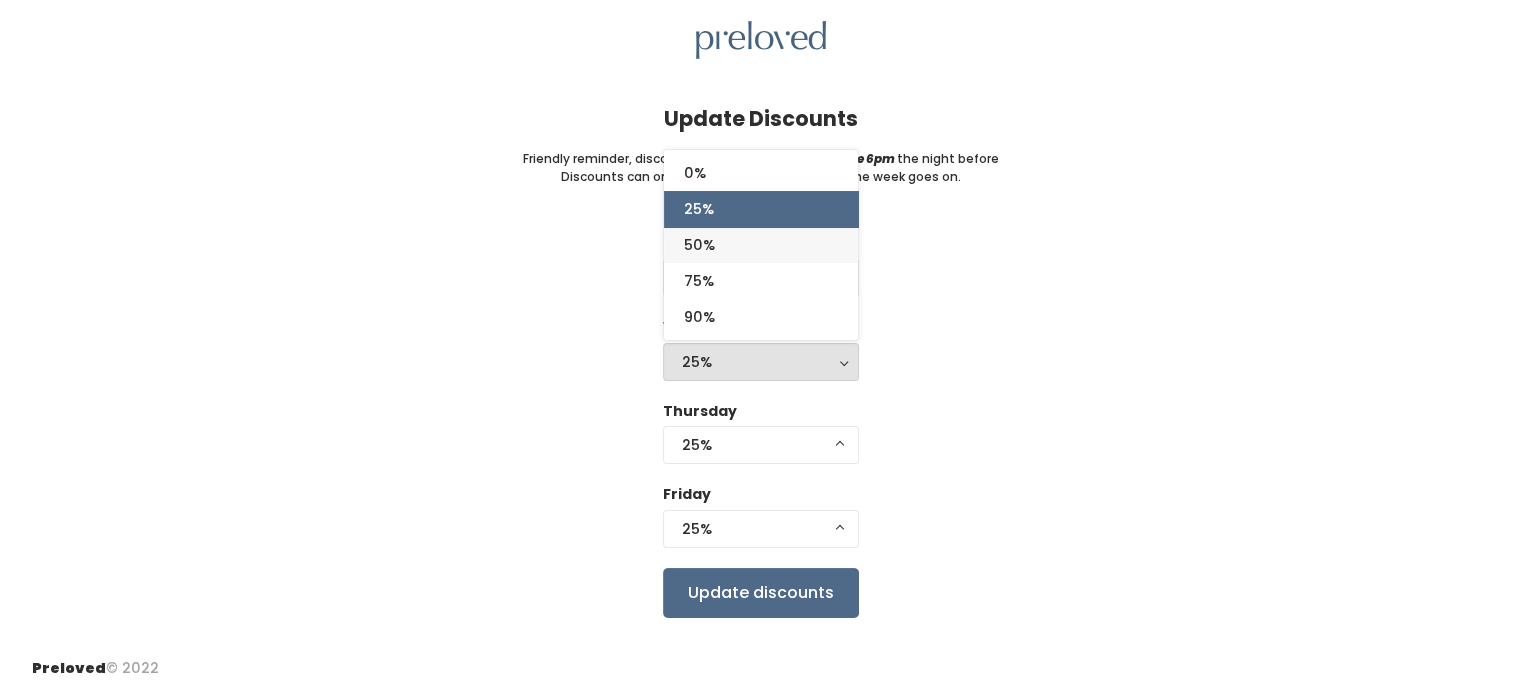 click on "50%" at bounding box center (761, 245) 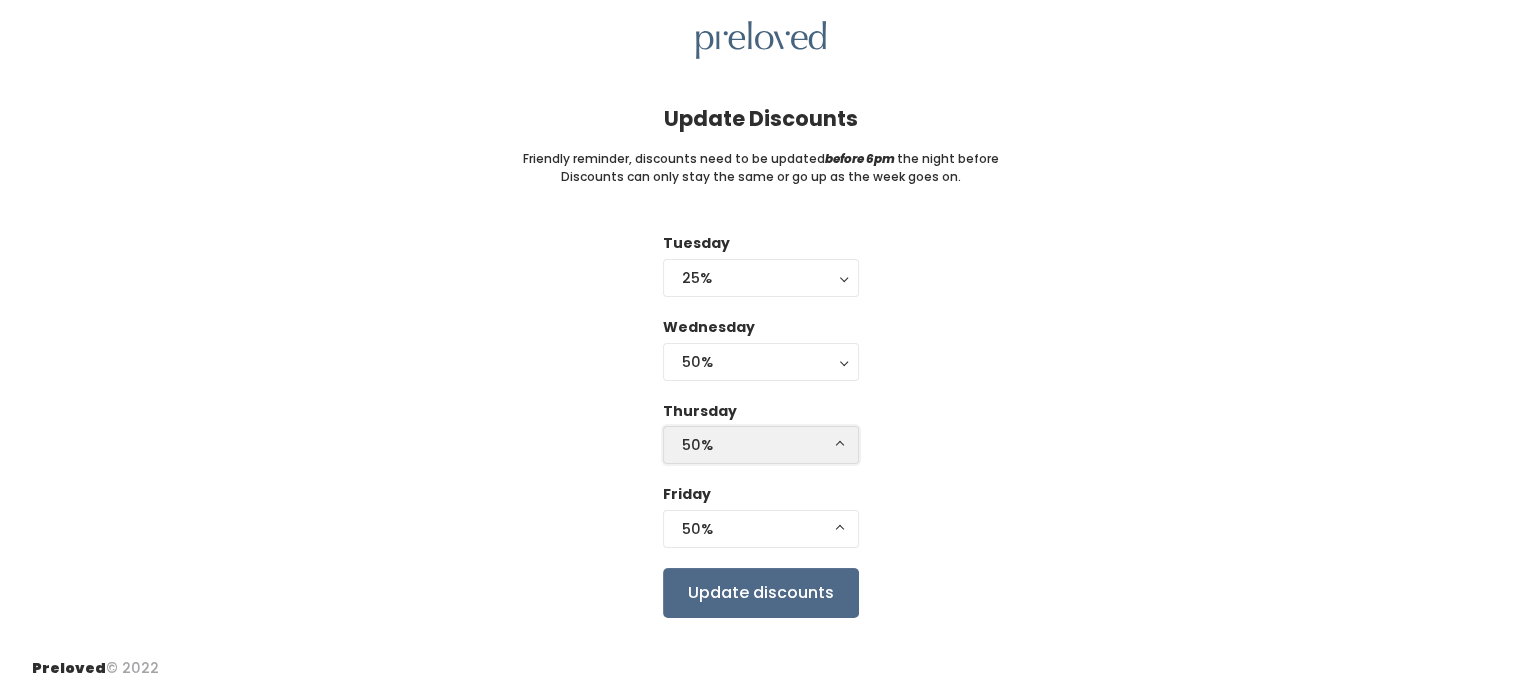 click on "50%" at bounding box center (761, 445) 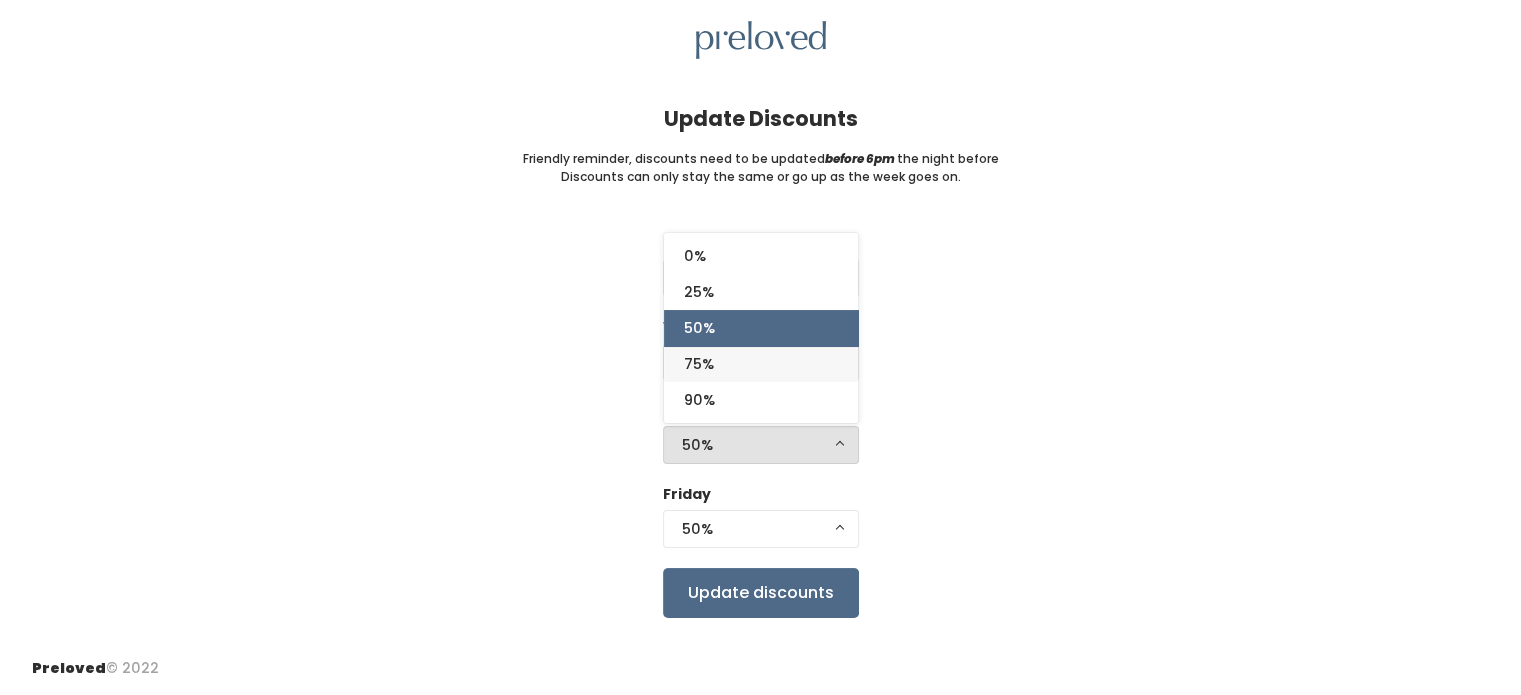 click on "75%" at bounding box center [761, 364] 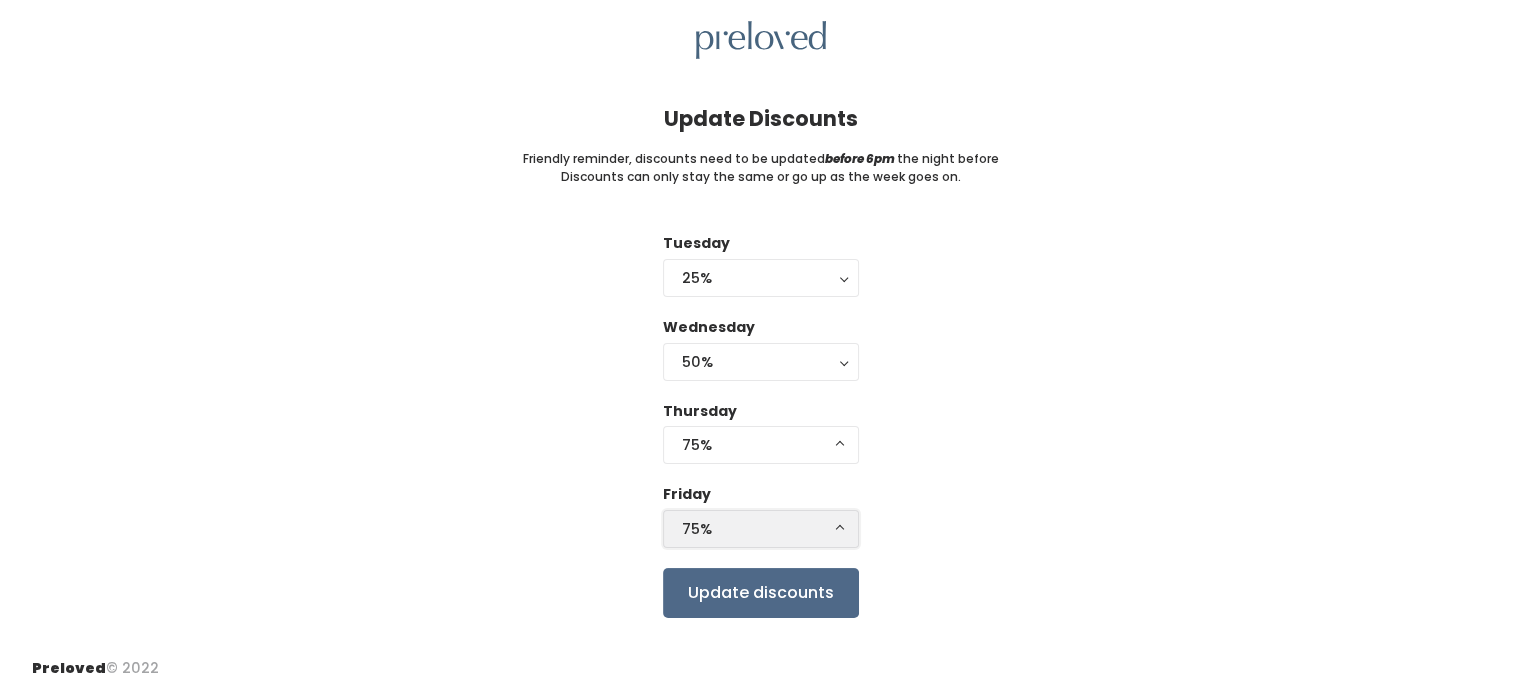 click on "75%" at bounding box center (761, 529) 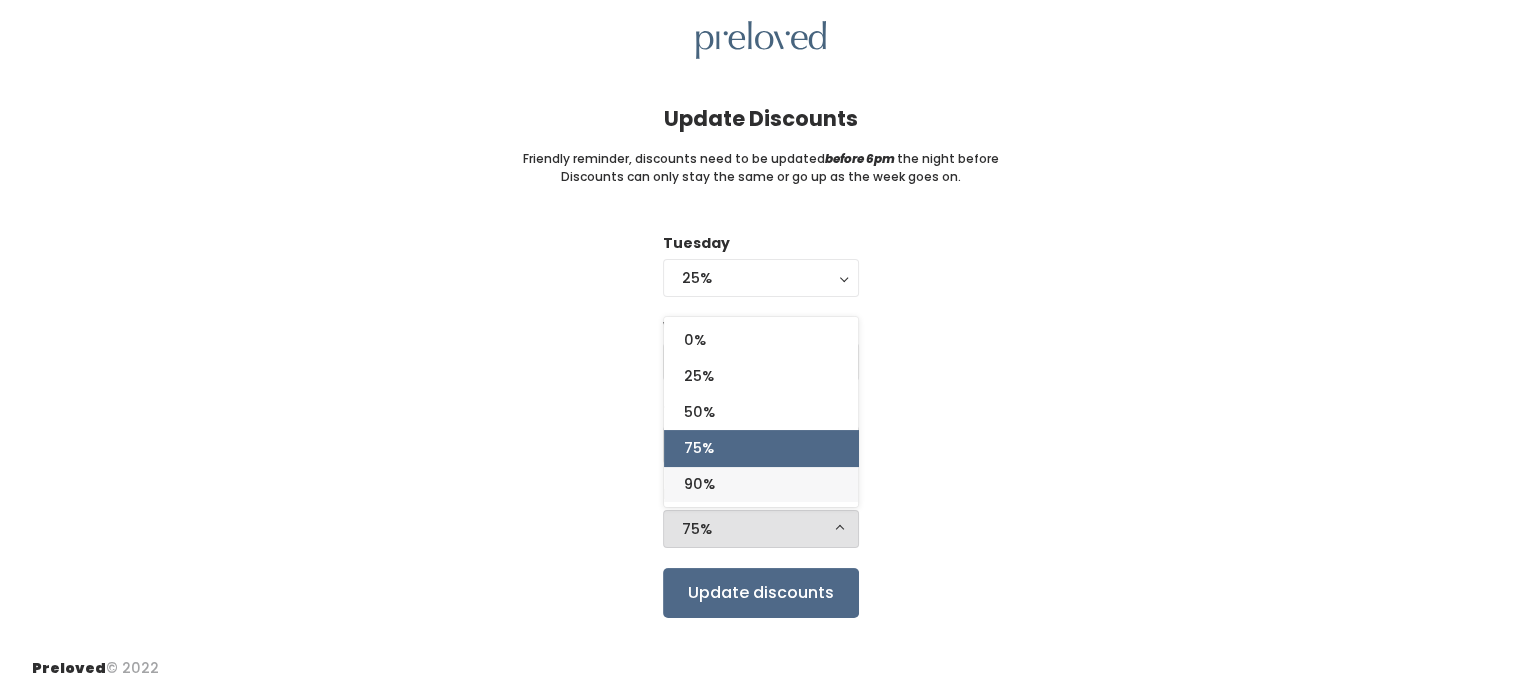click on "90%" at bounding box center (761, 484) 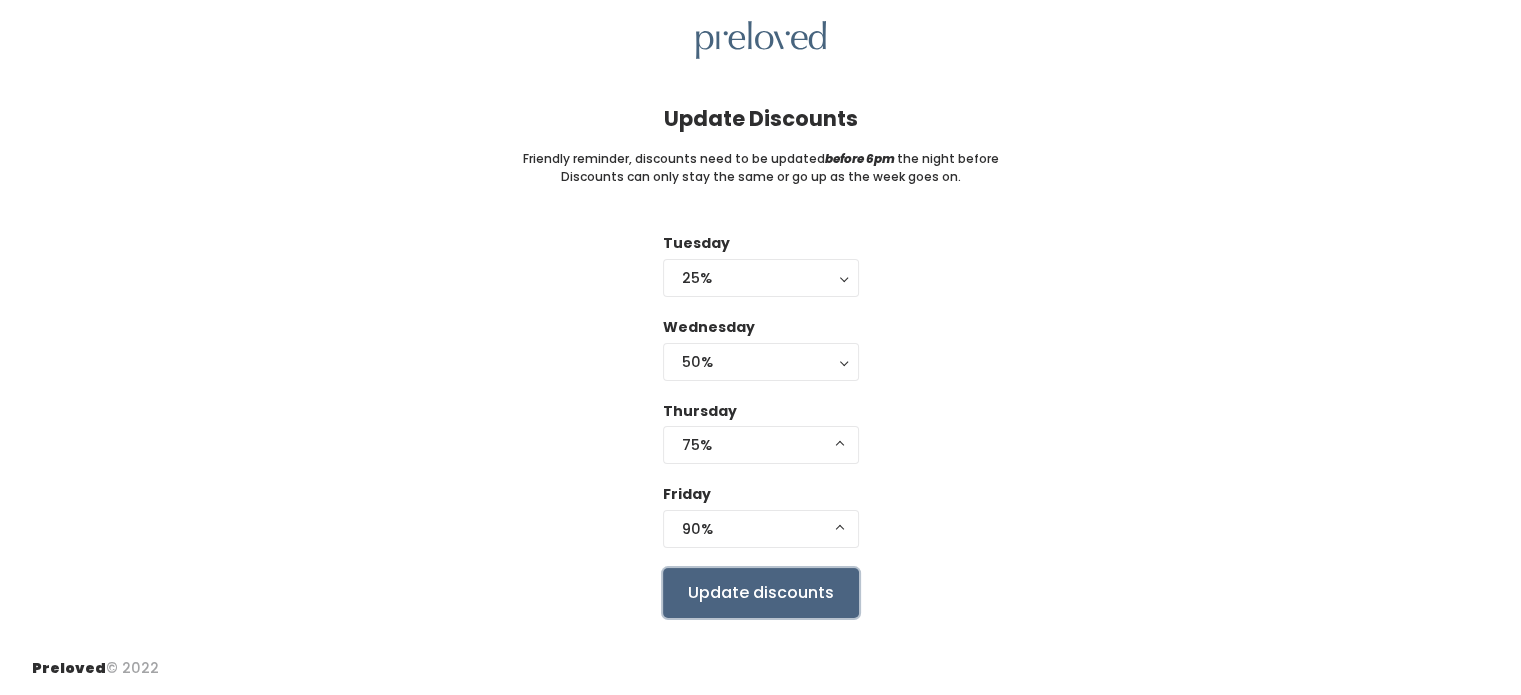 click on "Update discounts" at bounding box center [761, 593] 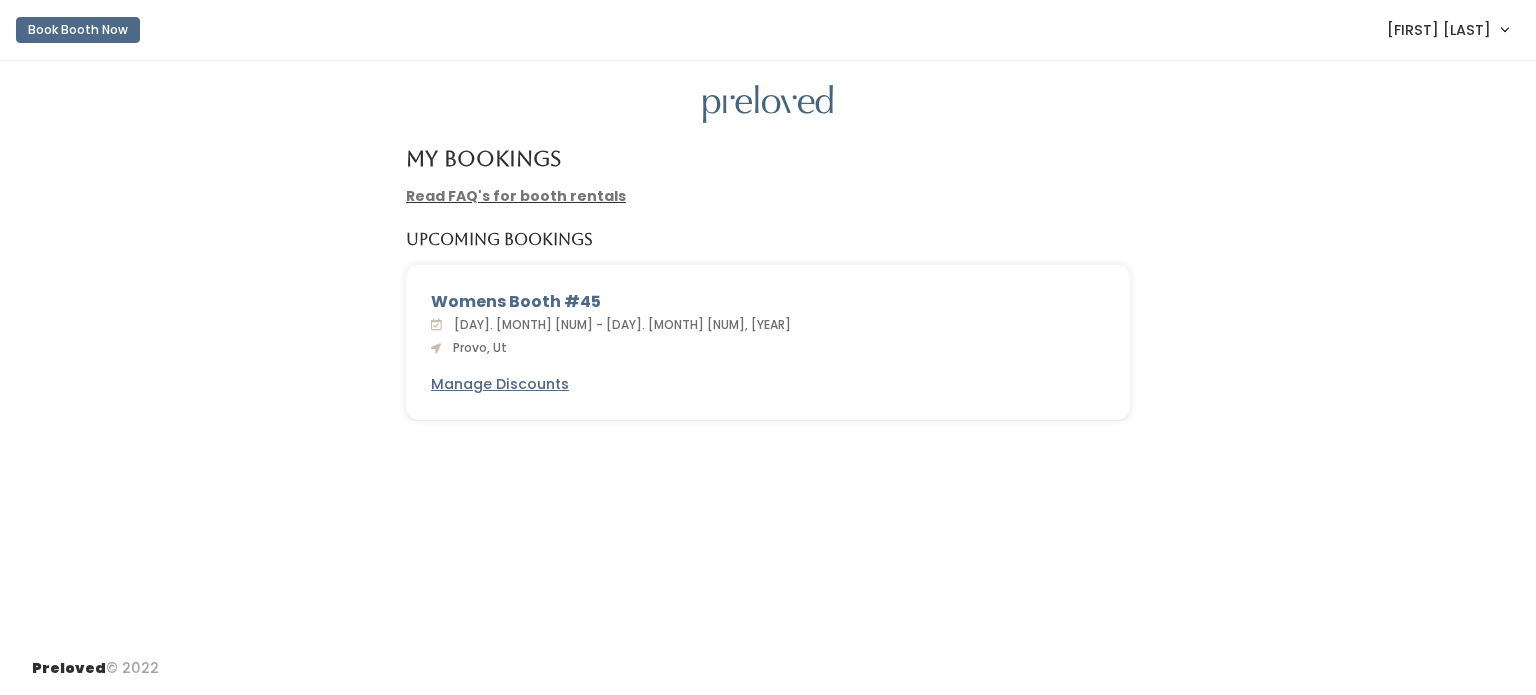 scroll, scrollTop: 0, scrollLeft: 0, axis: both 